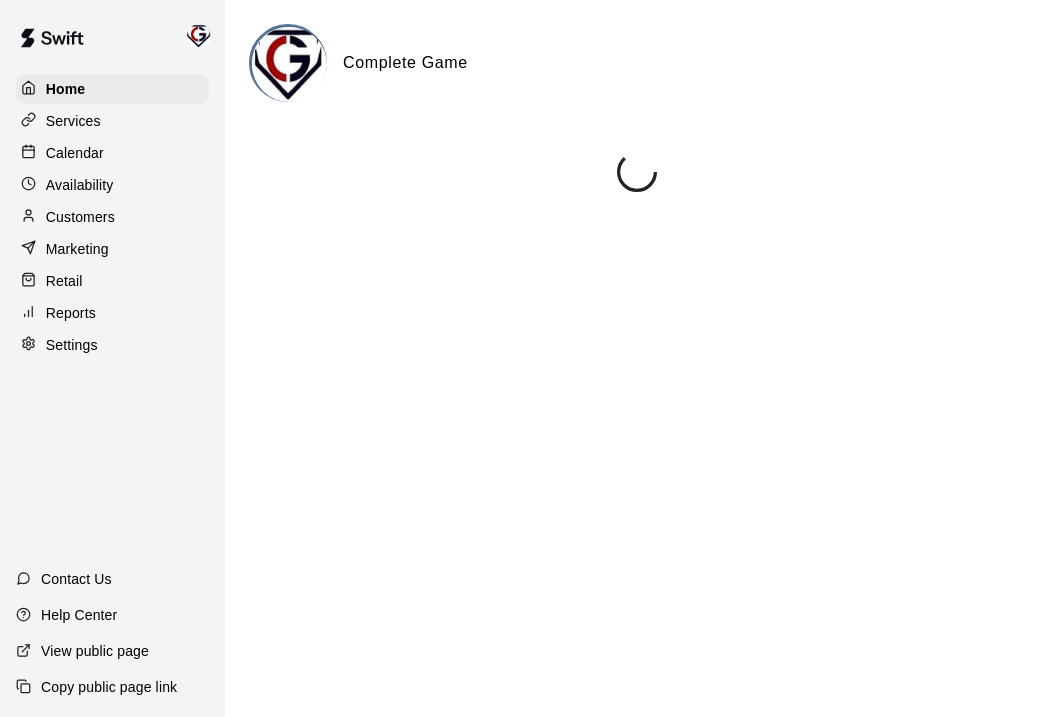 scroll, scrollTop: 0, scrollLeft: 0, axis: both 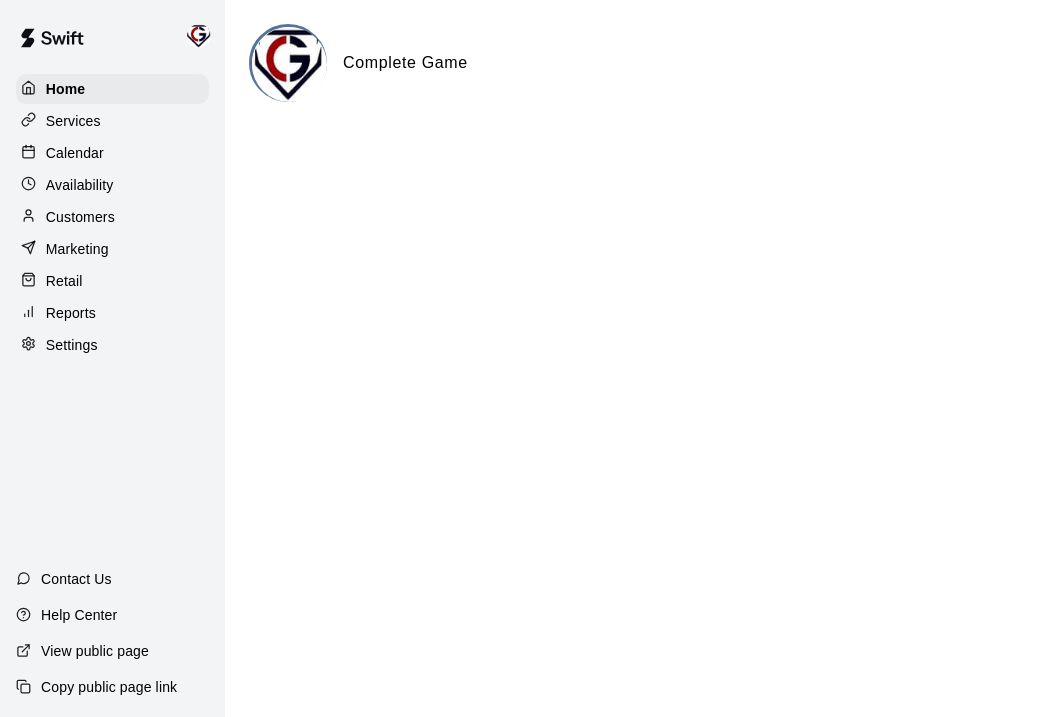 click on "Calendar" at bounding box center [75, 153] 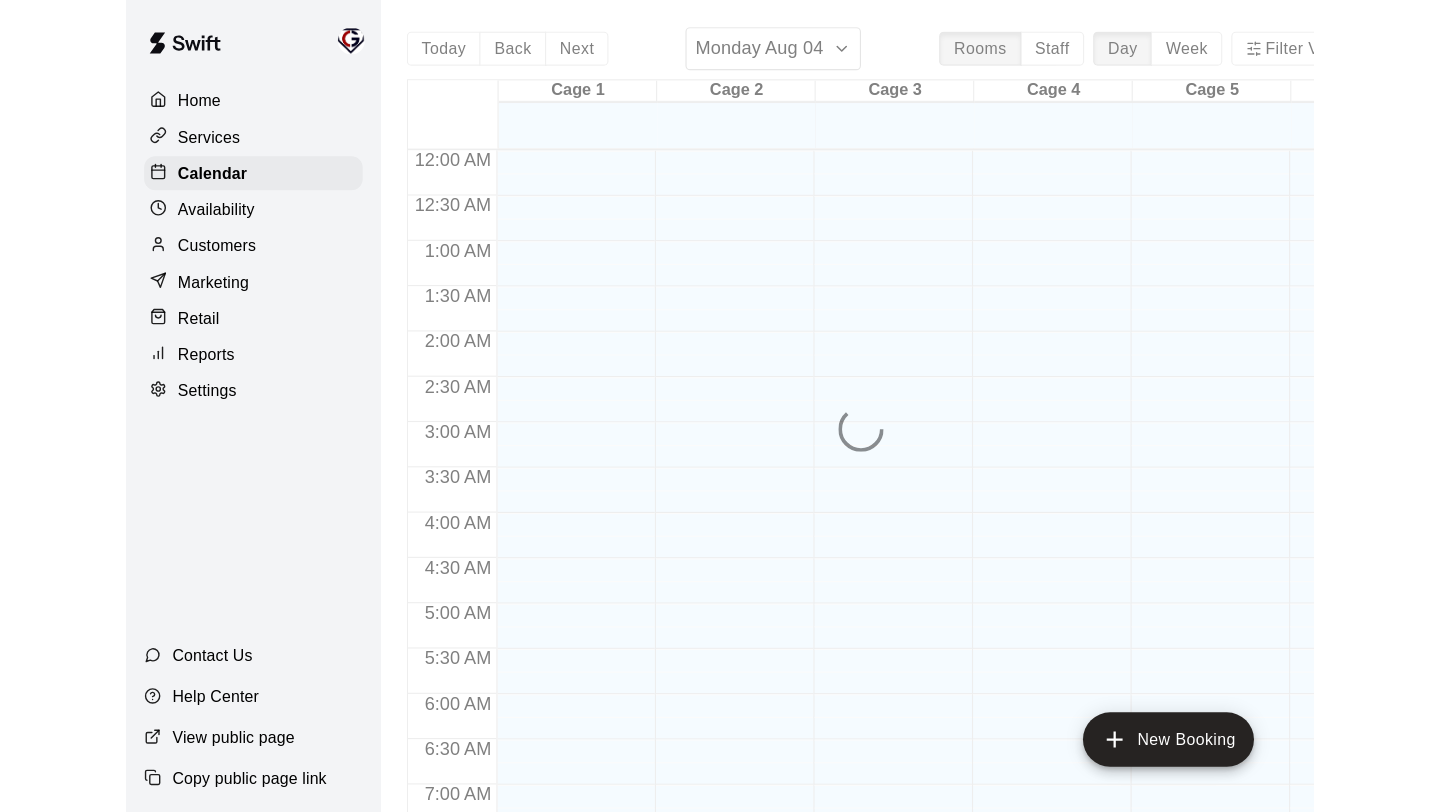 scroll, scrollTop: 1123, scrollLeft: 0, axis: vertical 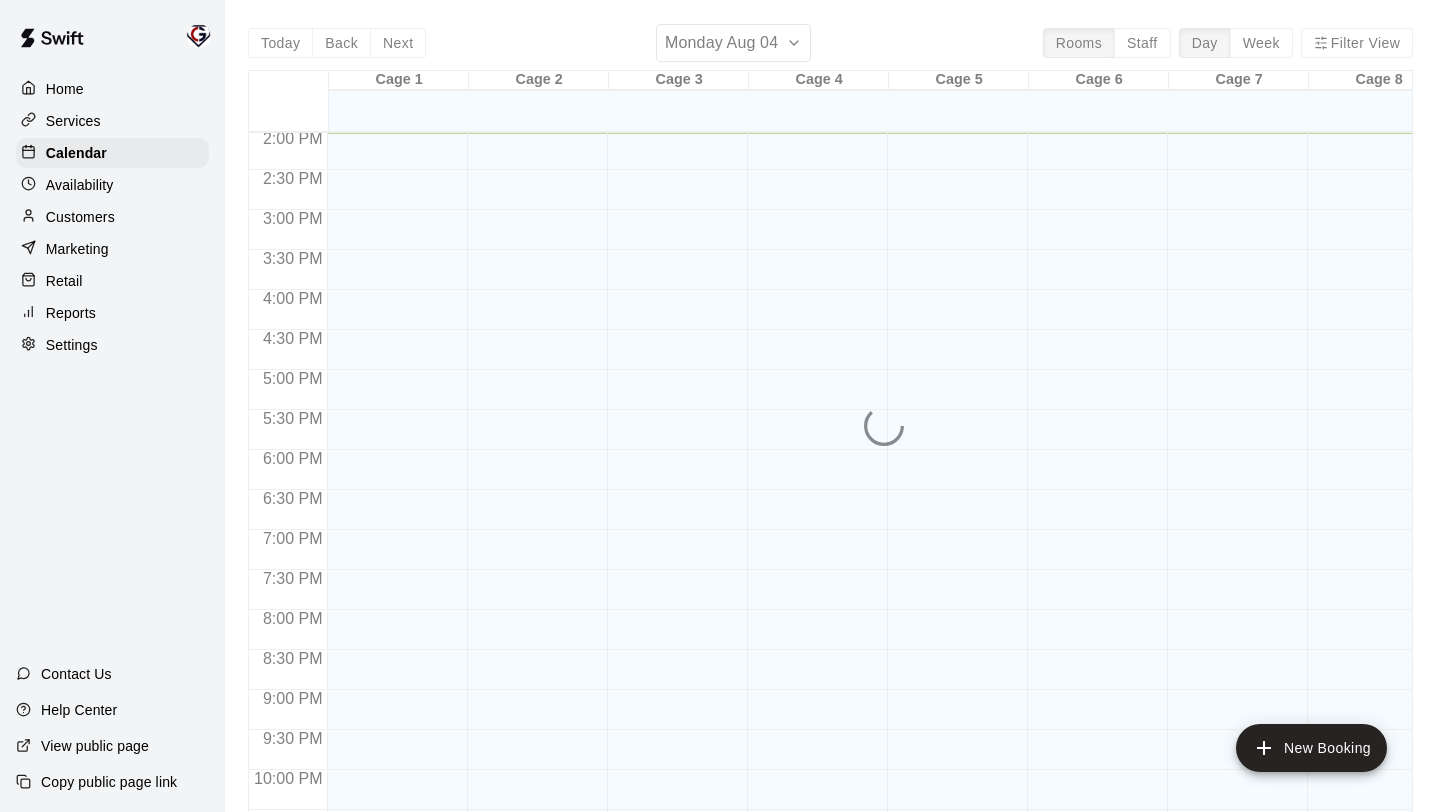 click at bounding box center [1232, -30] 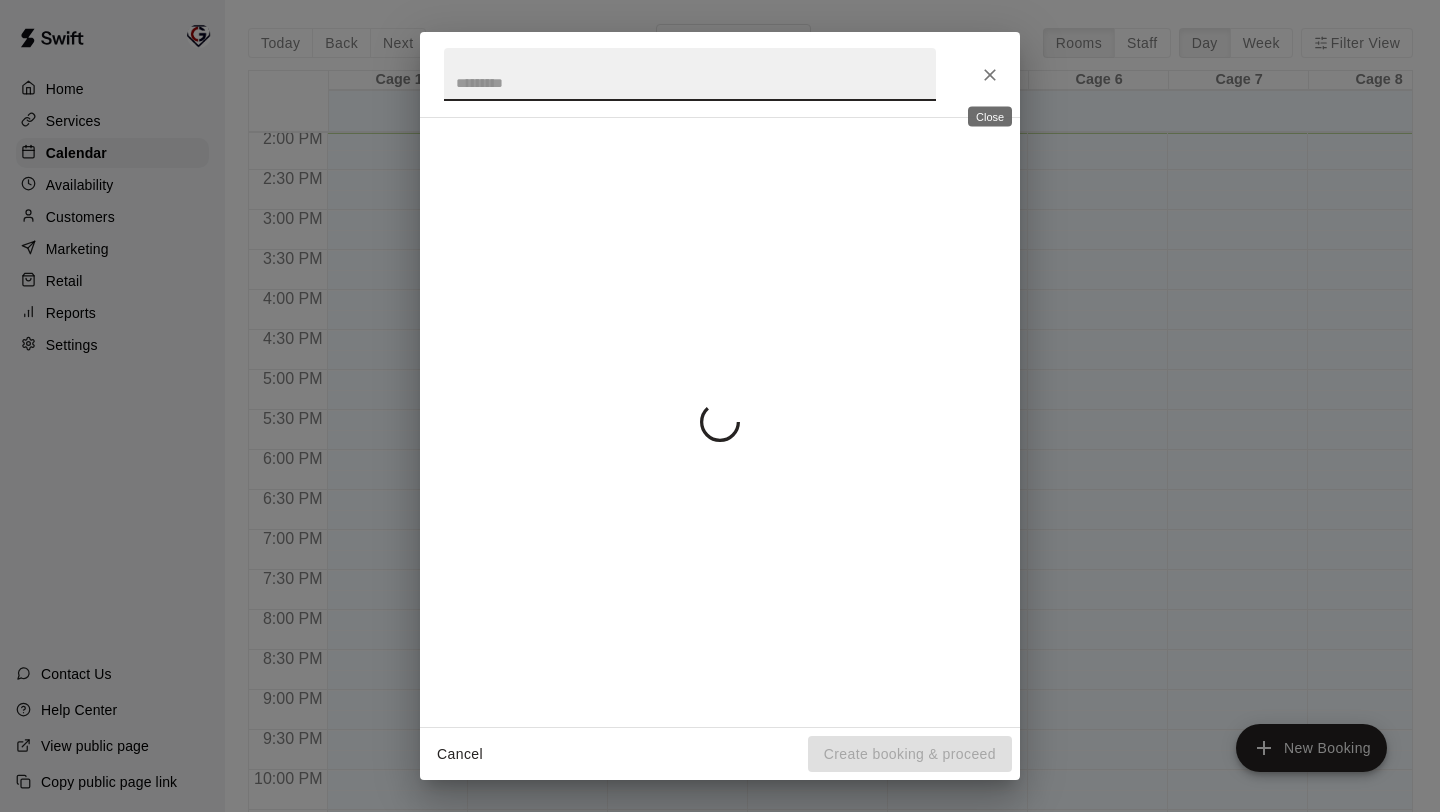 click 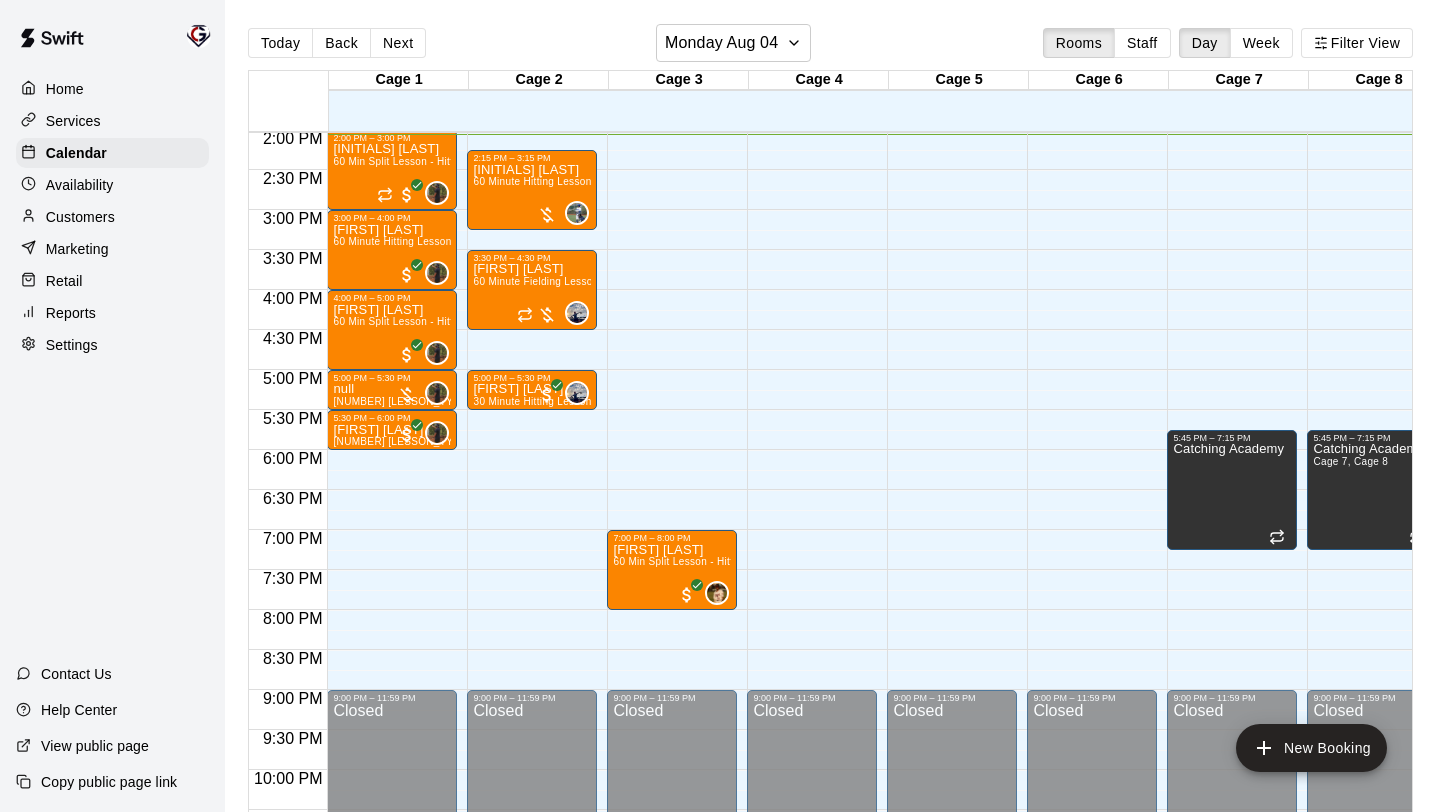 scroll, scrollTop: 1123, scrollLeft: 80, axis: both 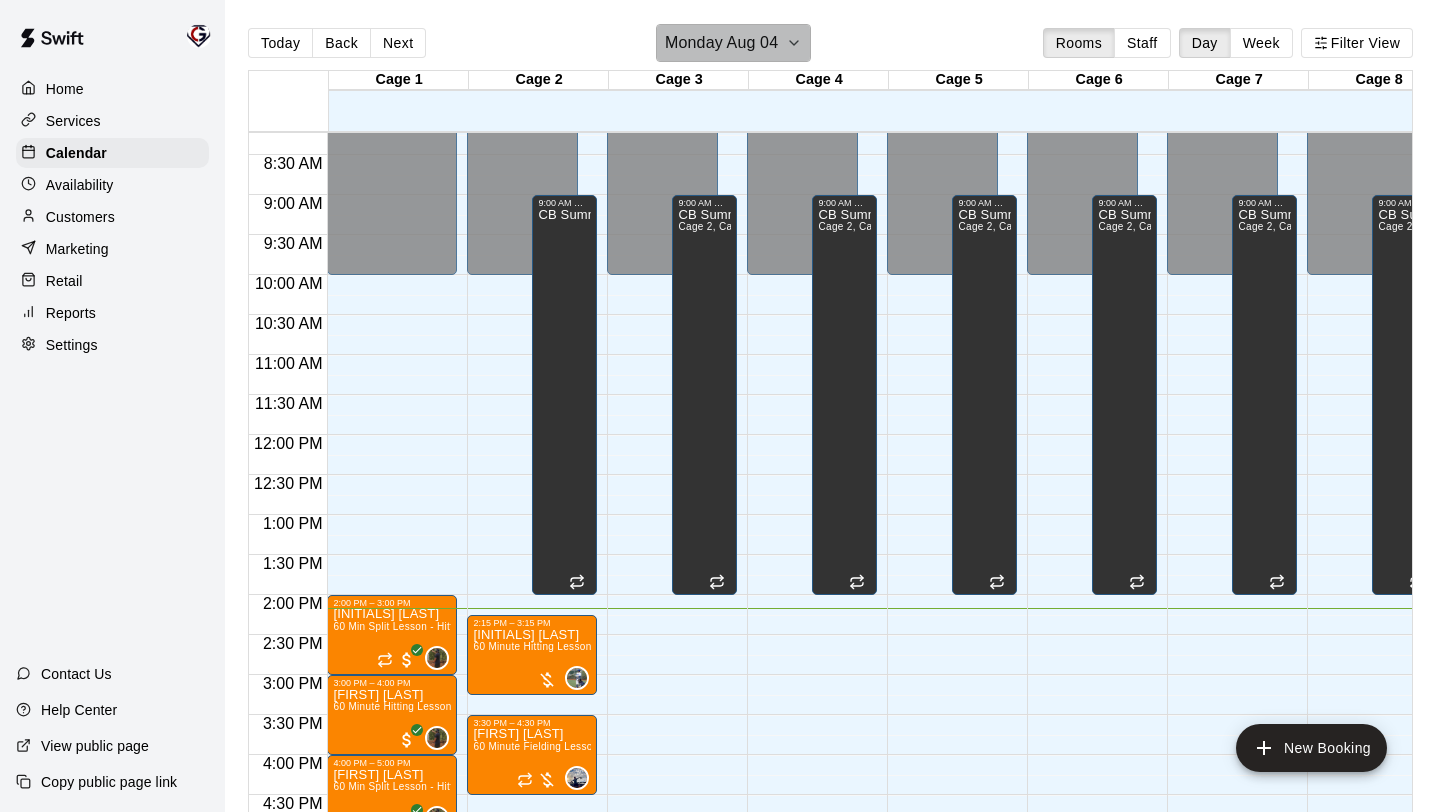 click on "Monday Aug 04" at bounding box center [721, 43] 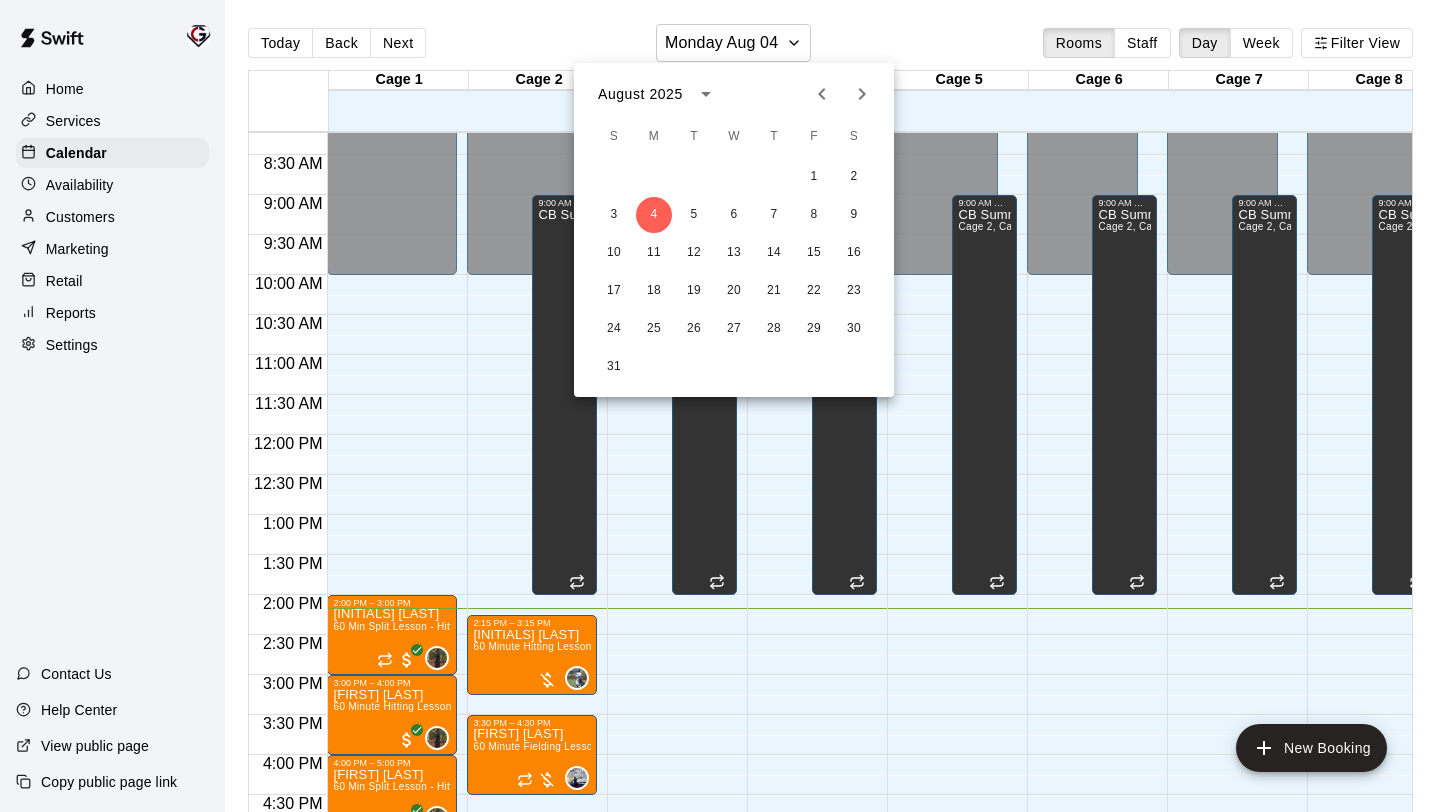 click 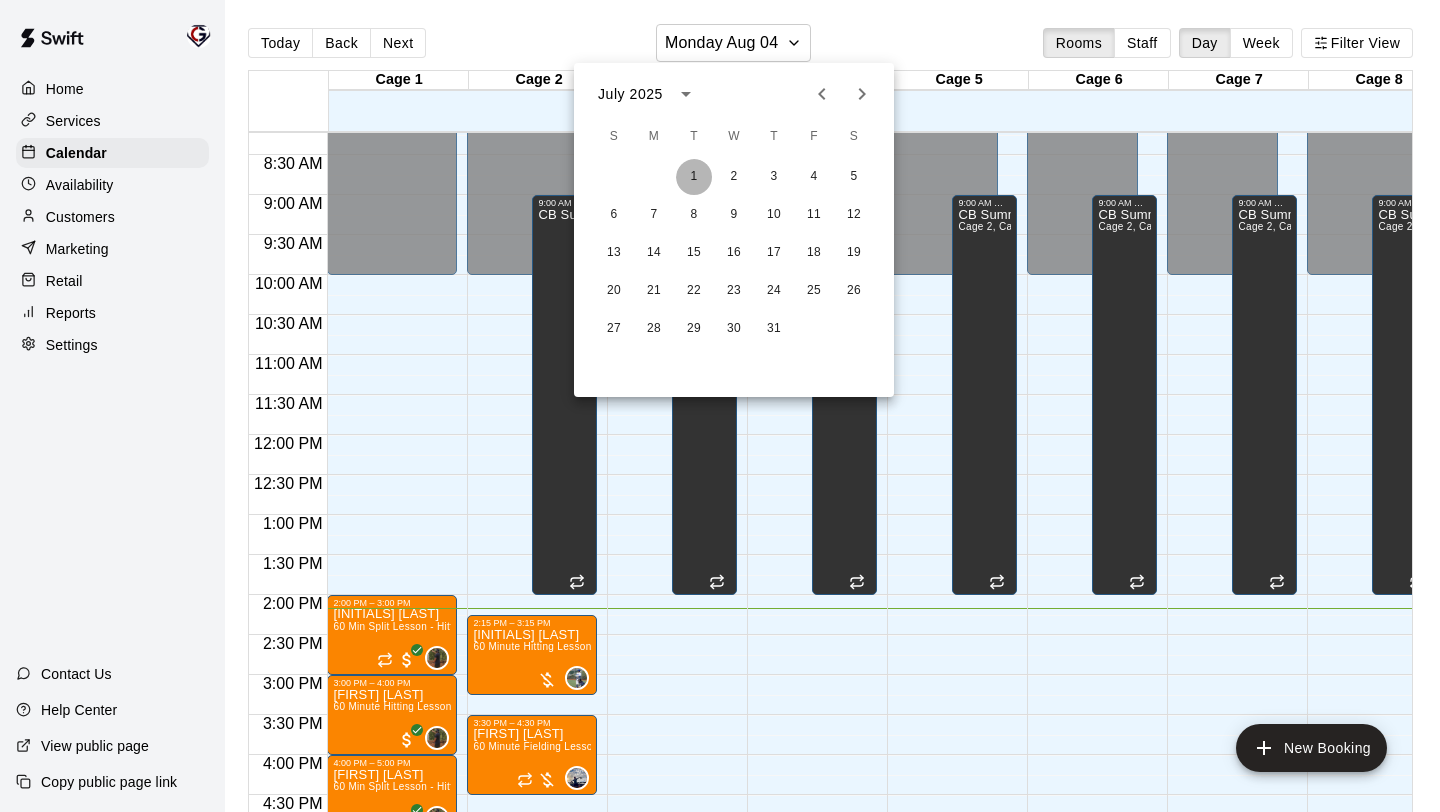click on "1" at bounding box center [694, 177] 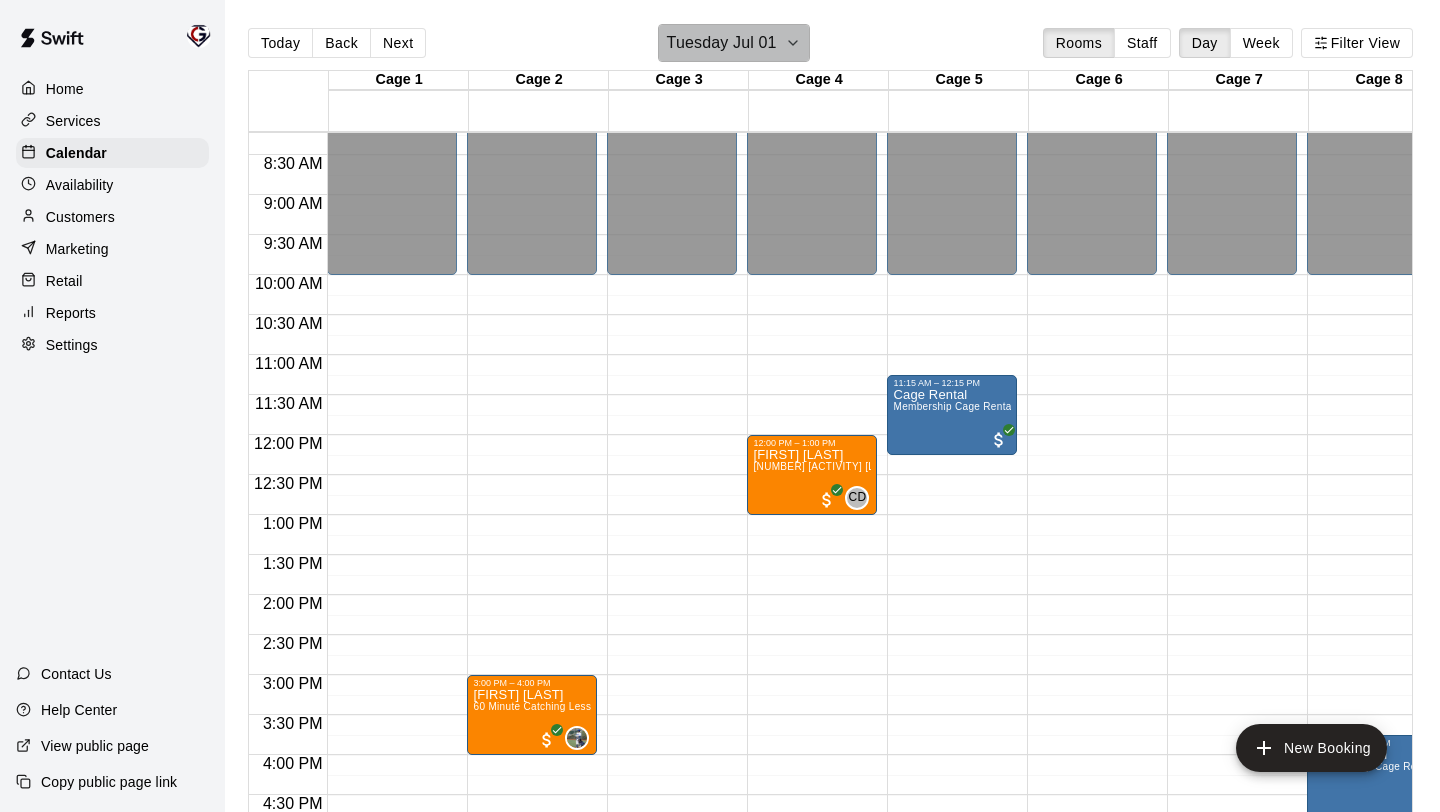 click on "Tuesday Jul 01" at bounding box center (722, 43) 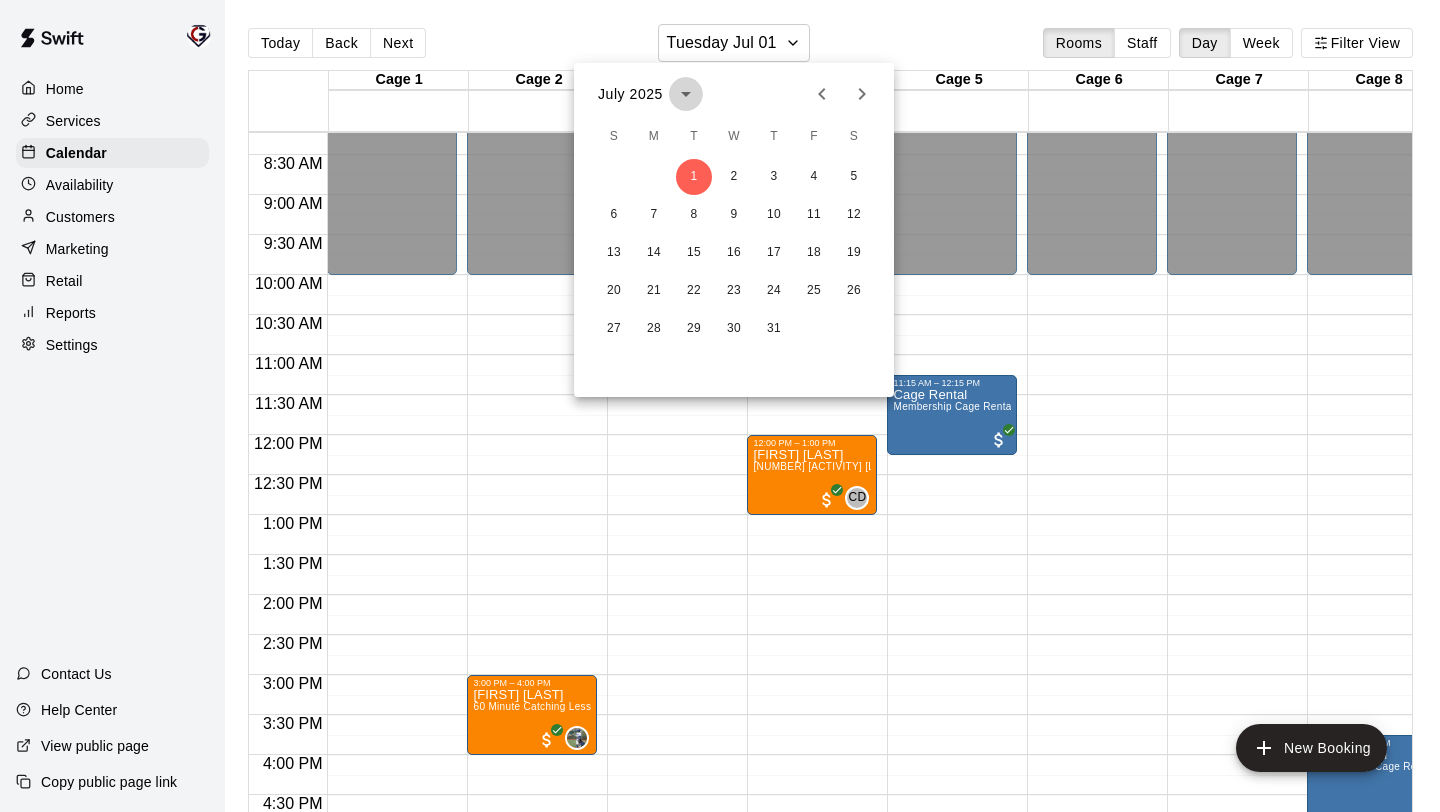 click 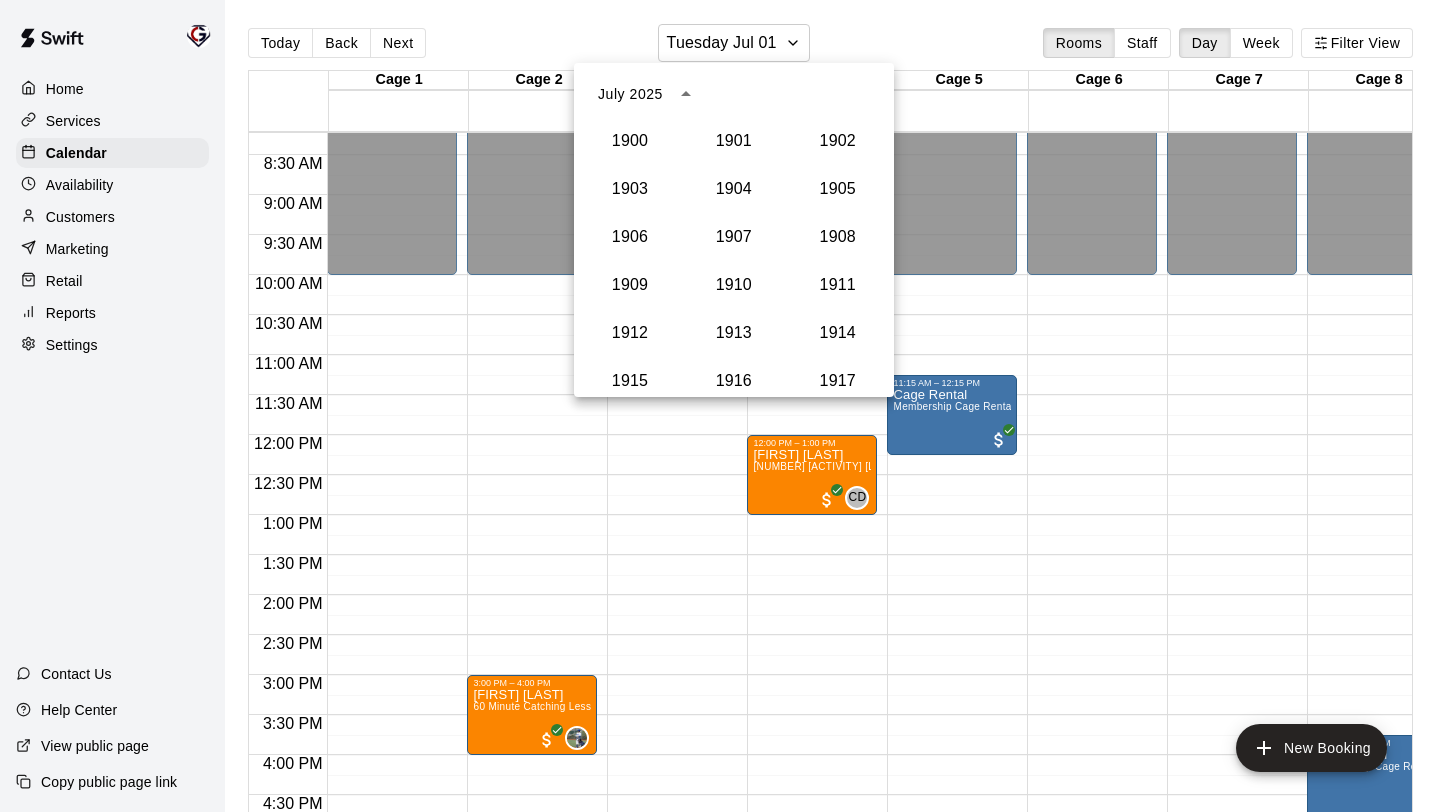 scroll, scrollTop: 1852, scrollLeft: 0, axis: vertical 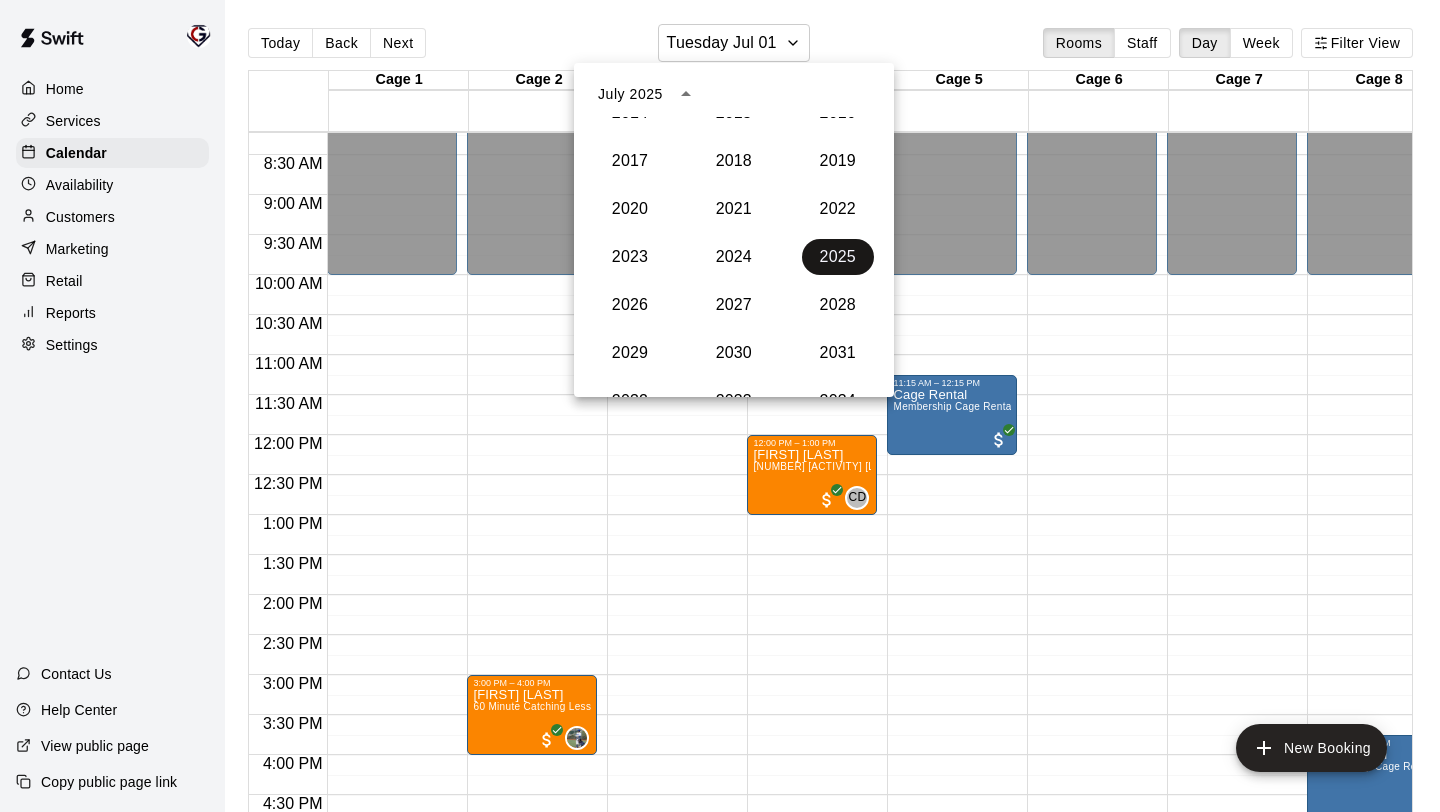 click on "2025" at bounding box center (838, 257) 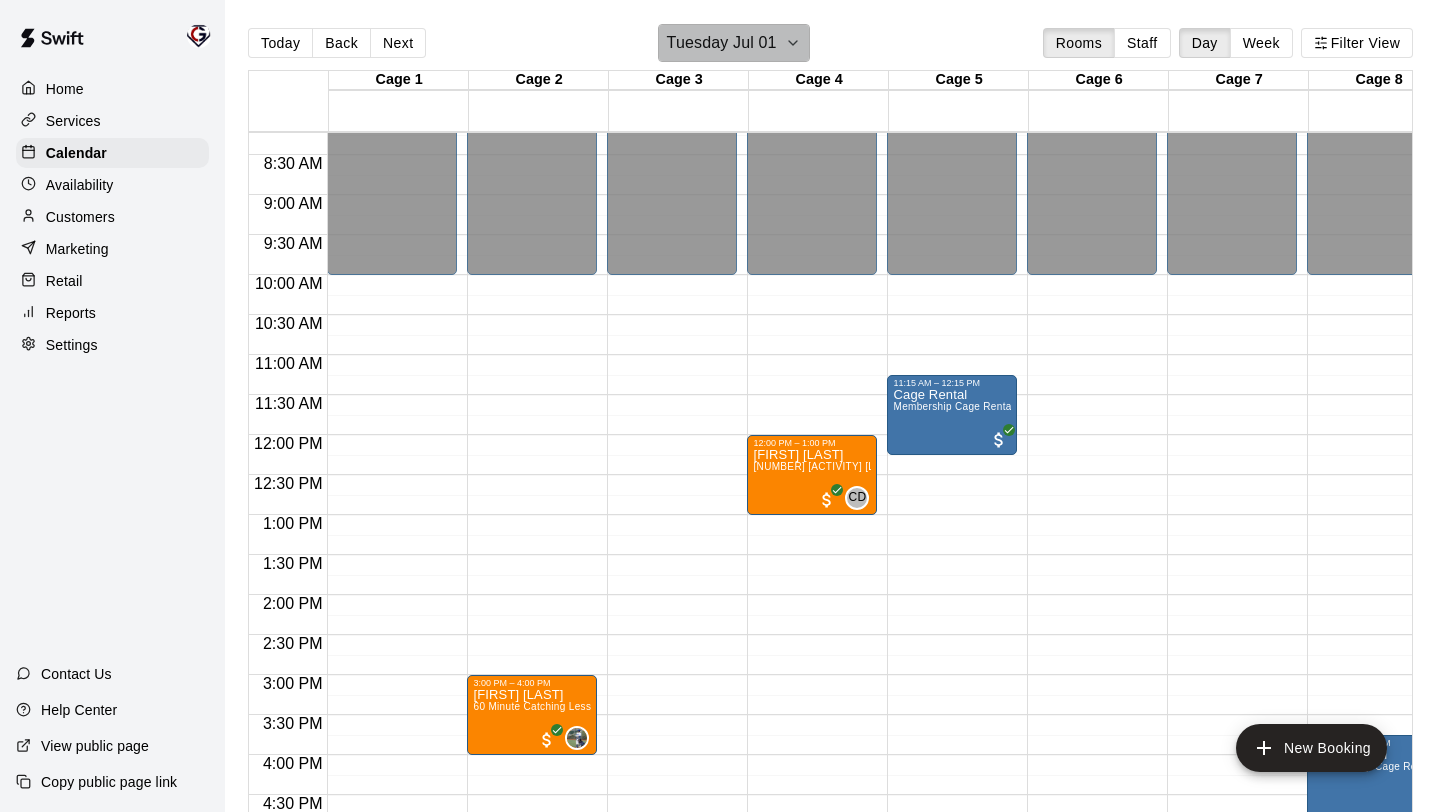 click 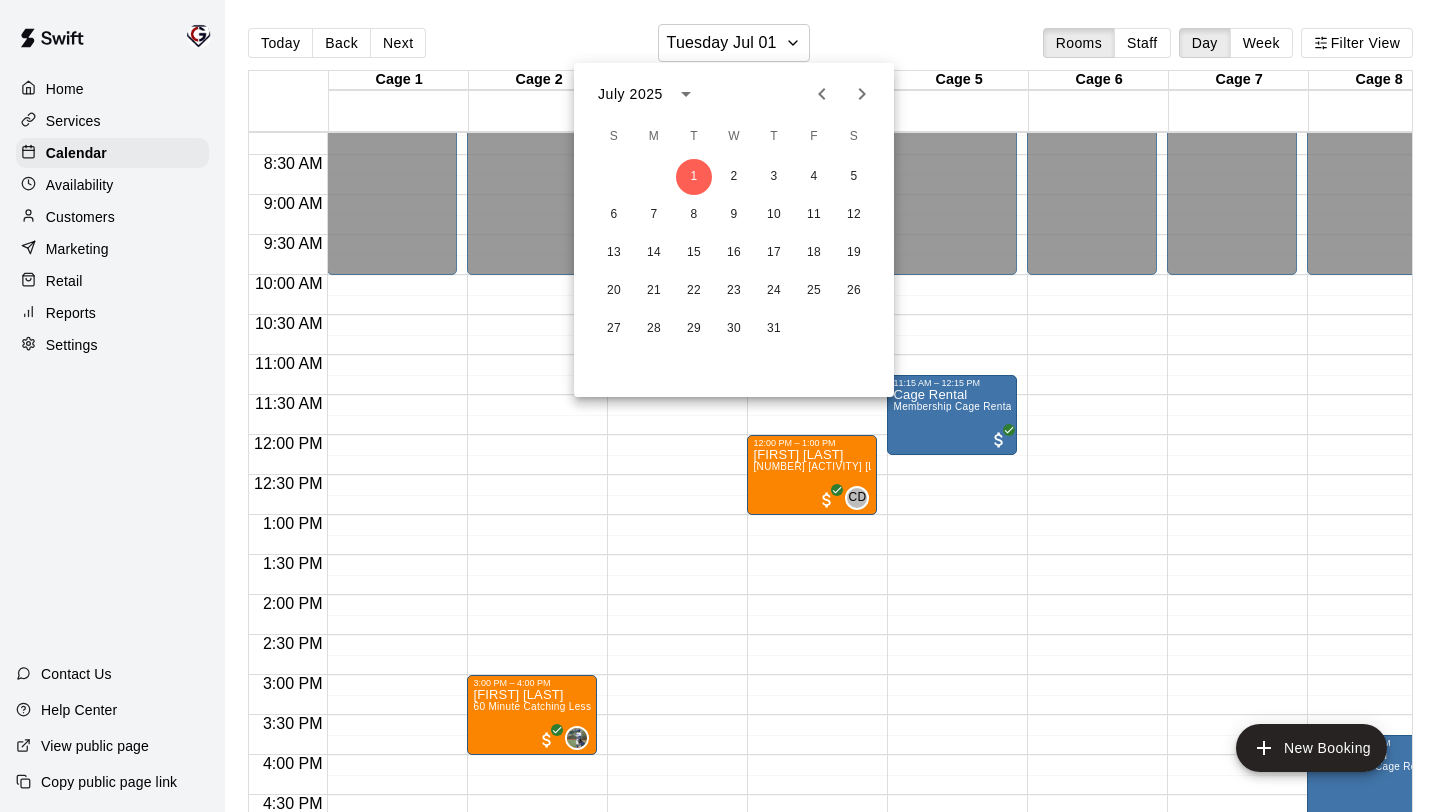 click 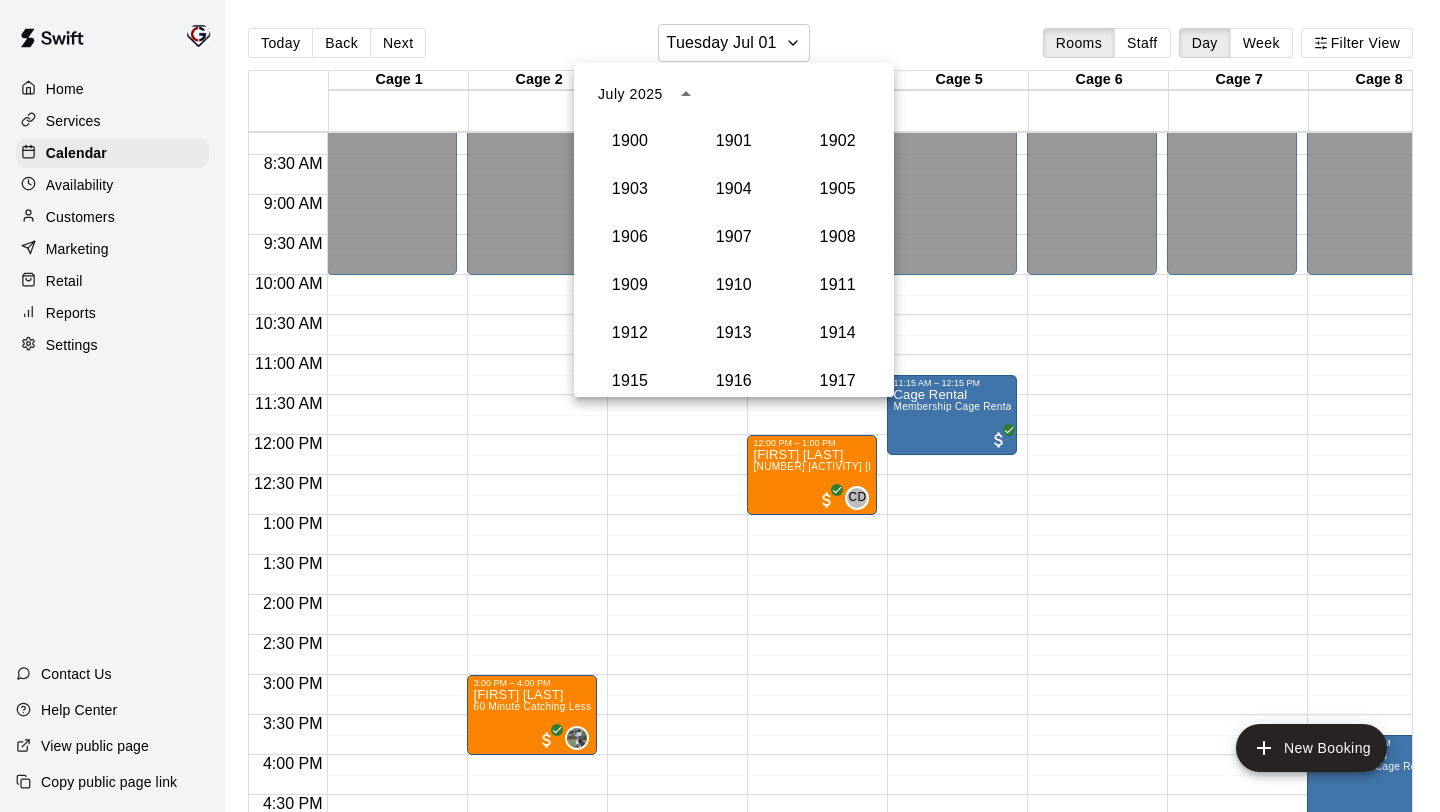 scroll, scrollTop: 1852, scrollLeft: 0, axis: vertical 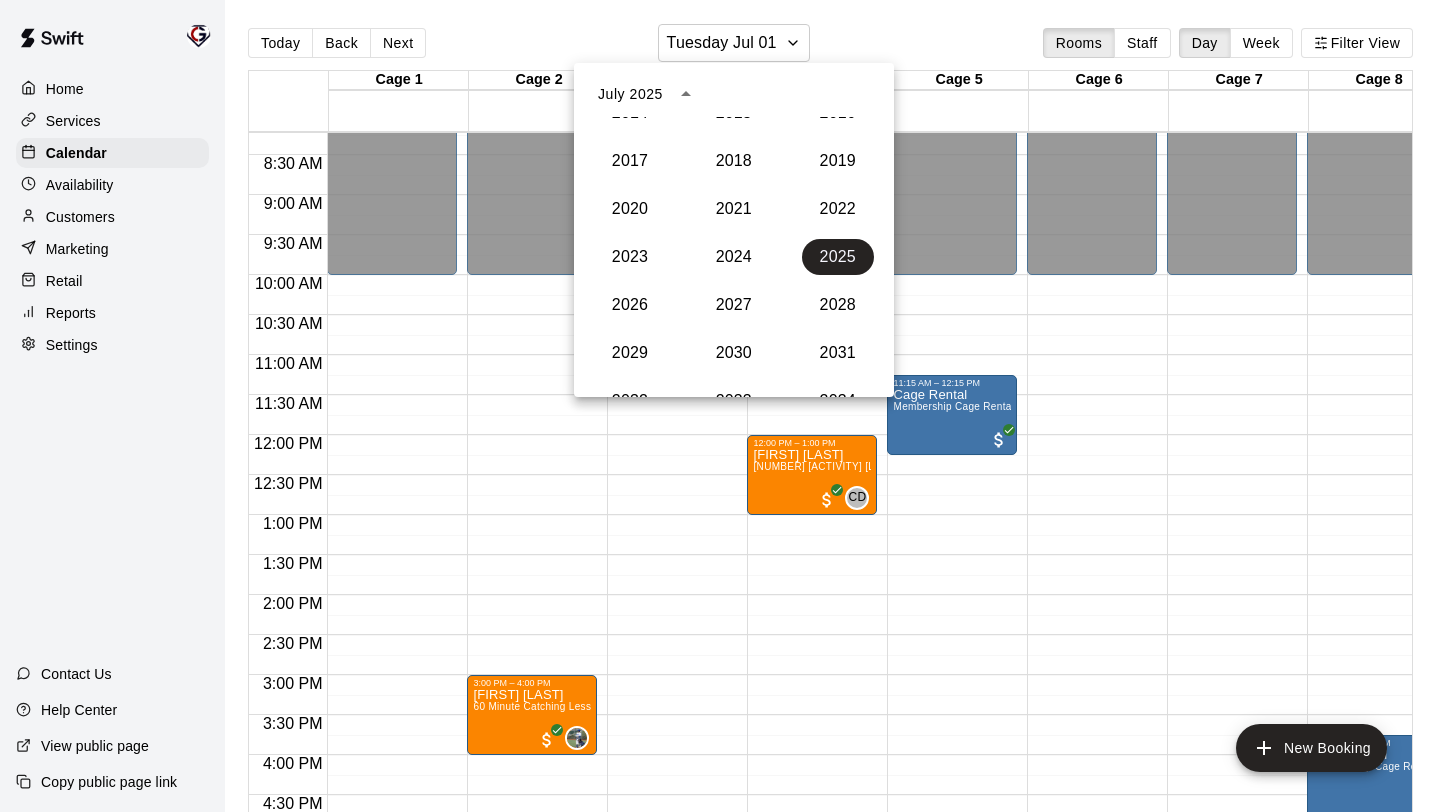 click on "July 2025" at bounding box center [630, 94] 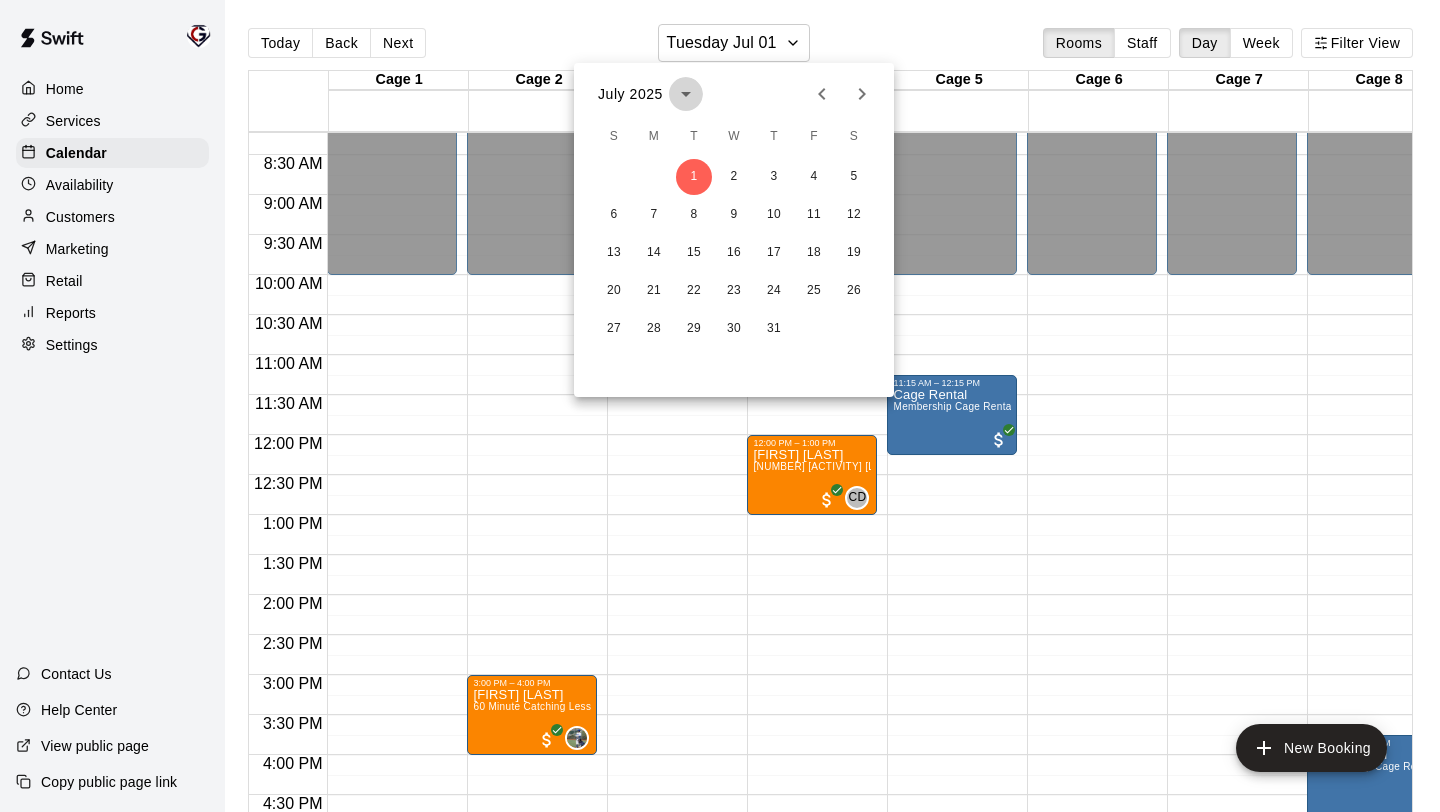 click 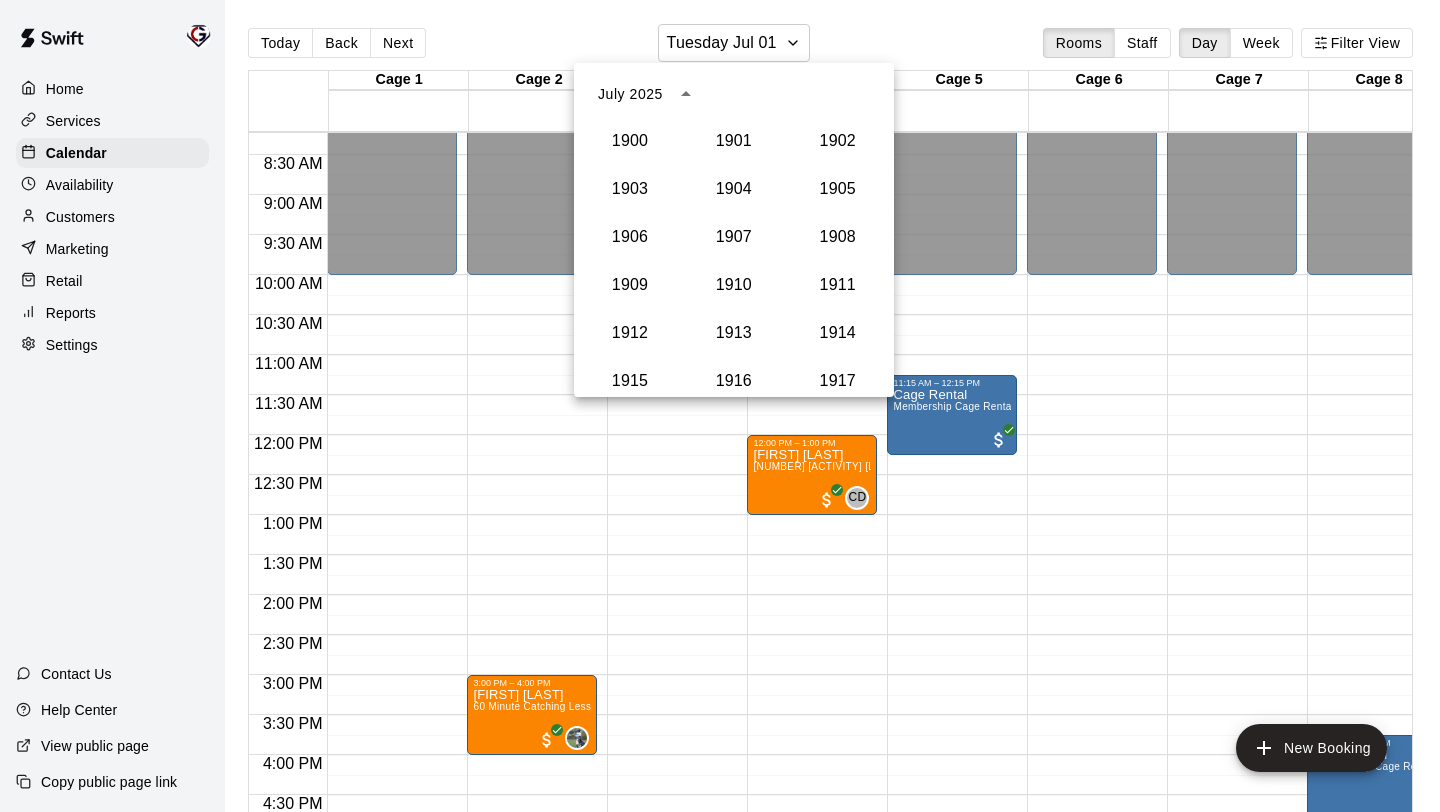 scroll, scrollTop: 1852, scrollLeft: 0, axis: vertical 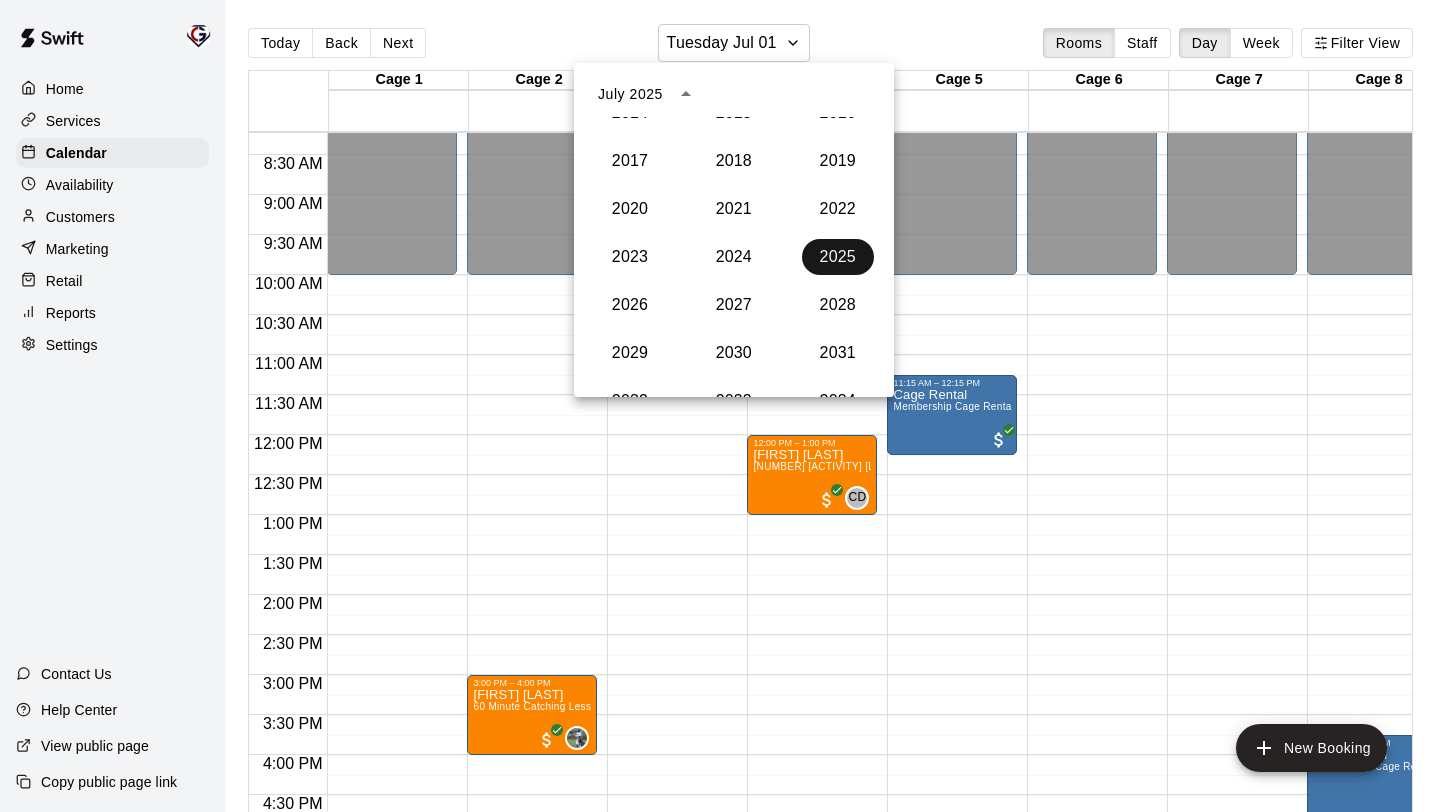 click on "2025" at bounding box center [838, 257] 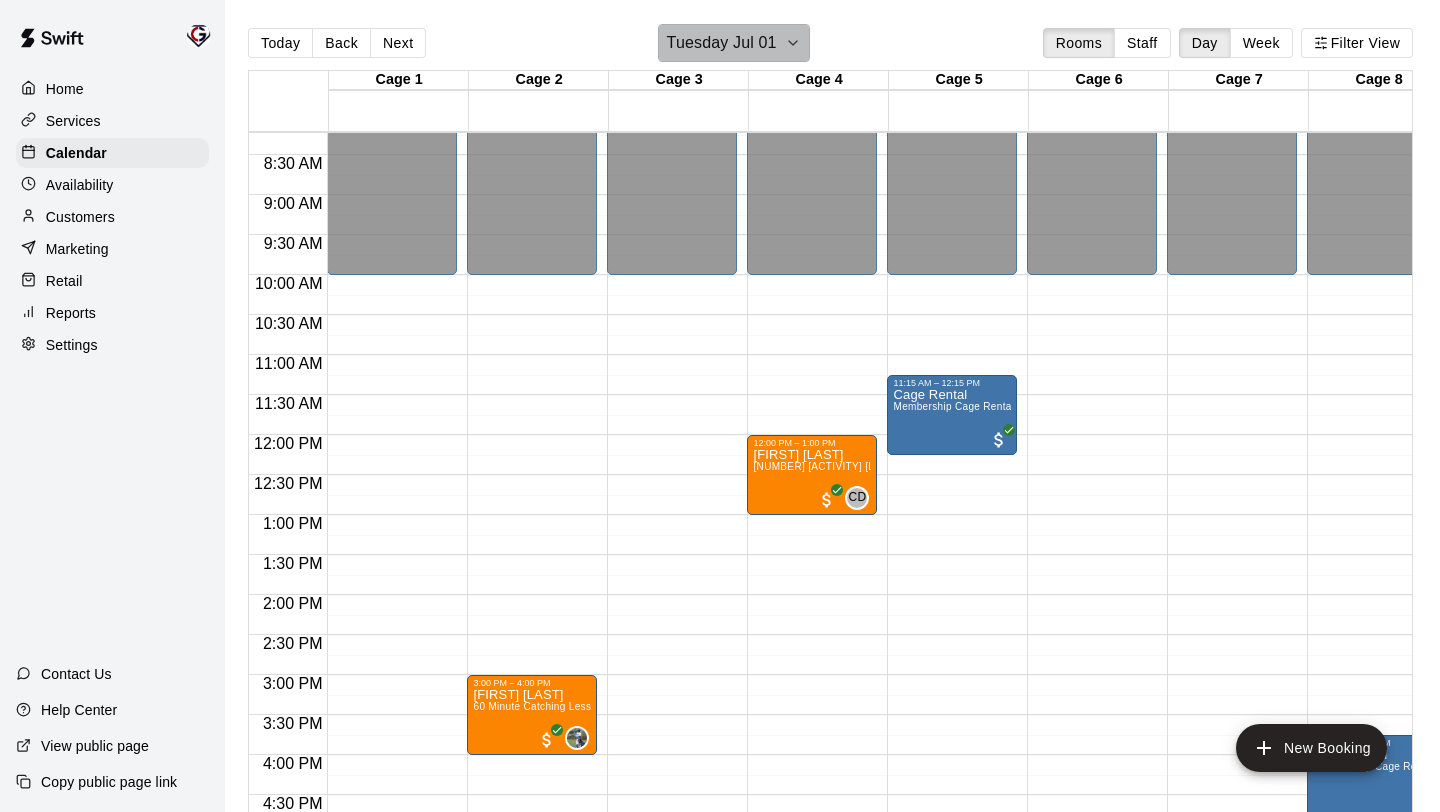 click 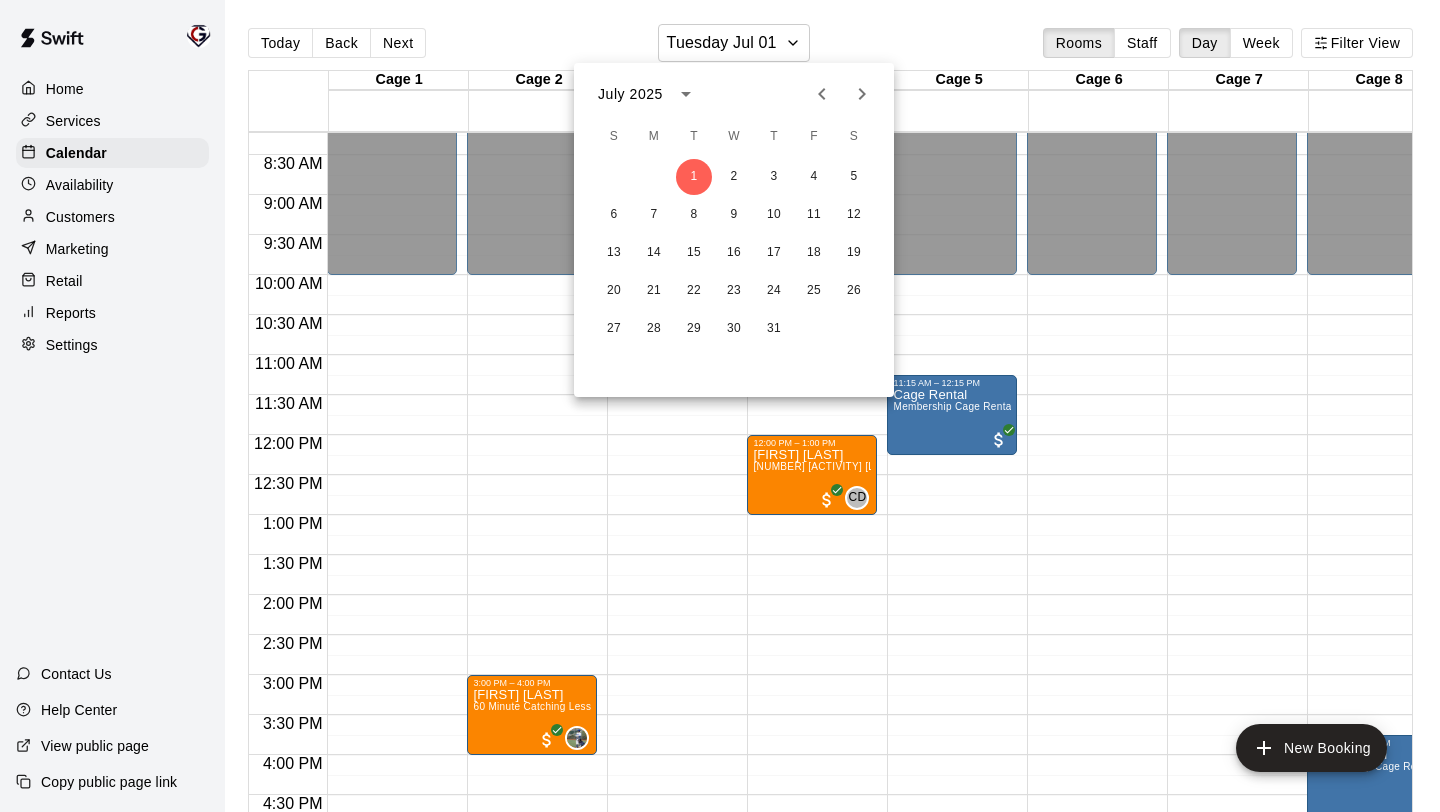 click 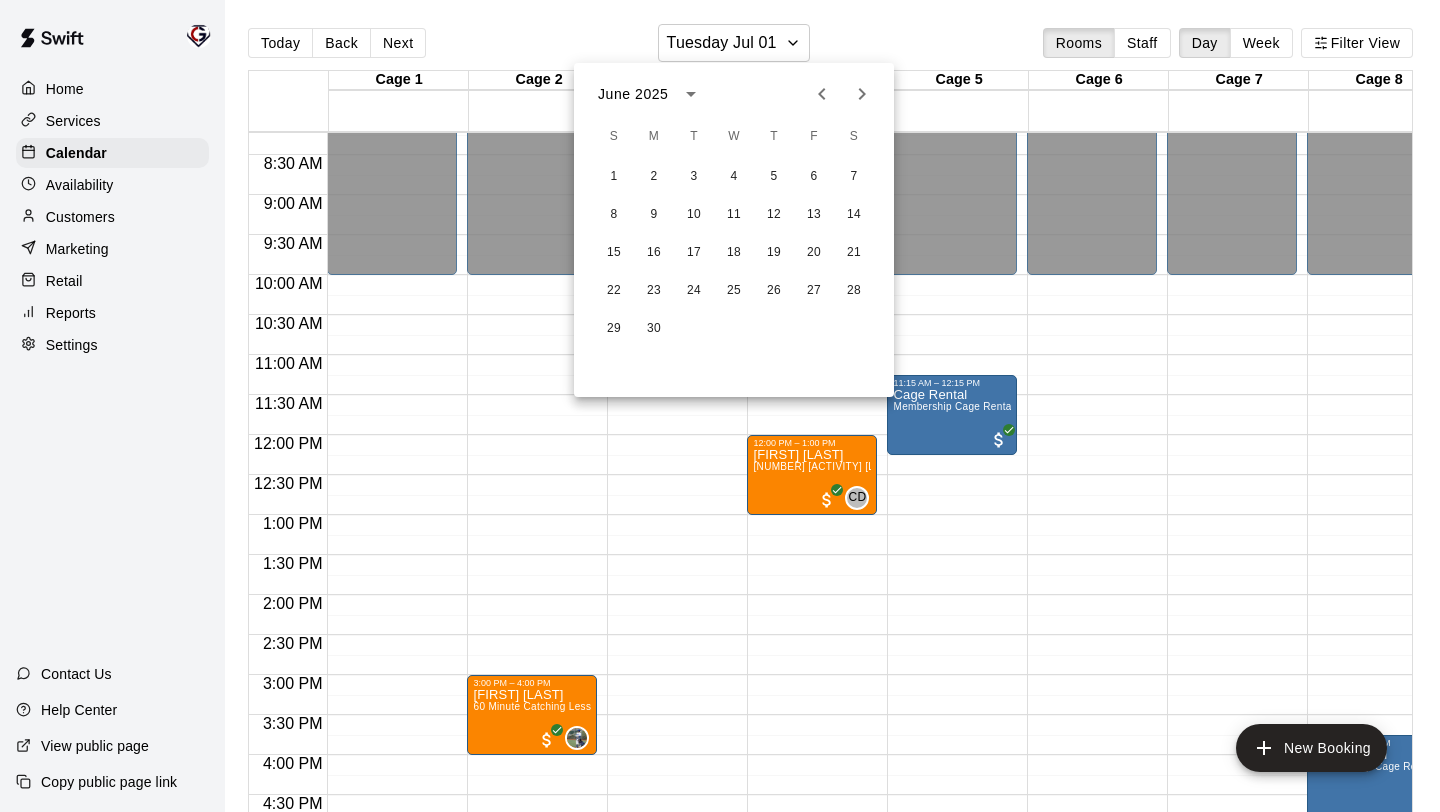 click 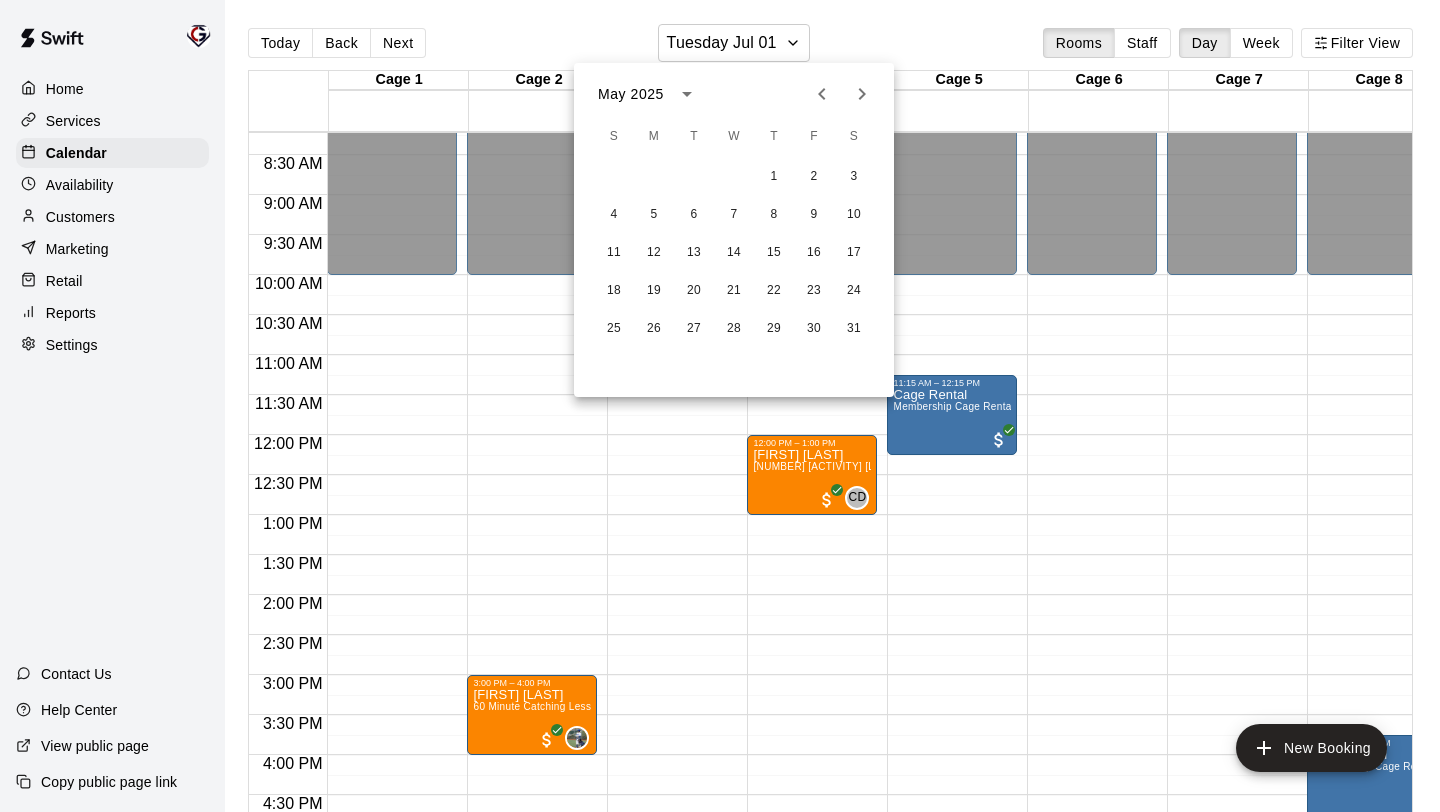 click 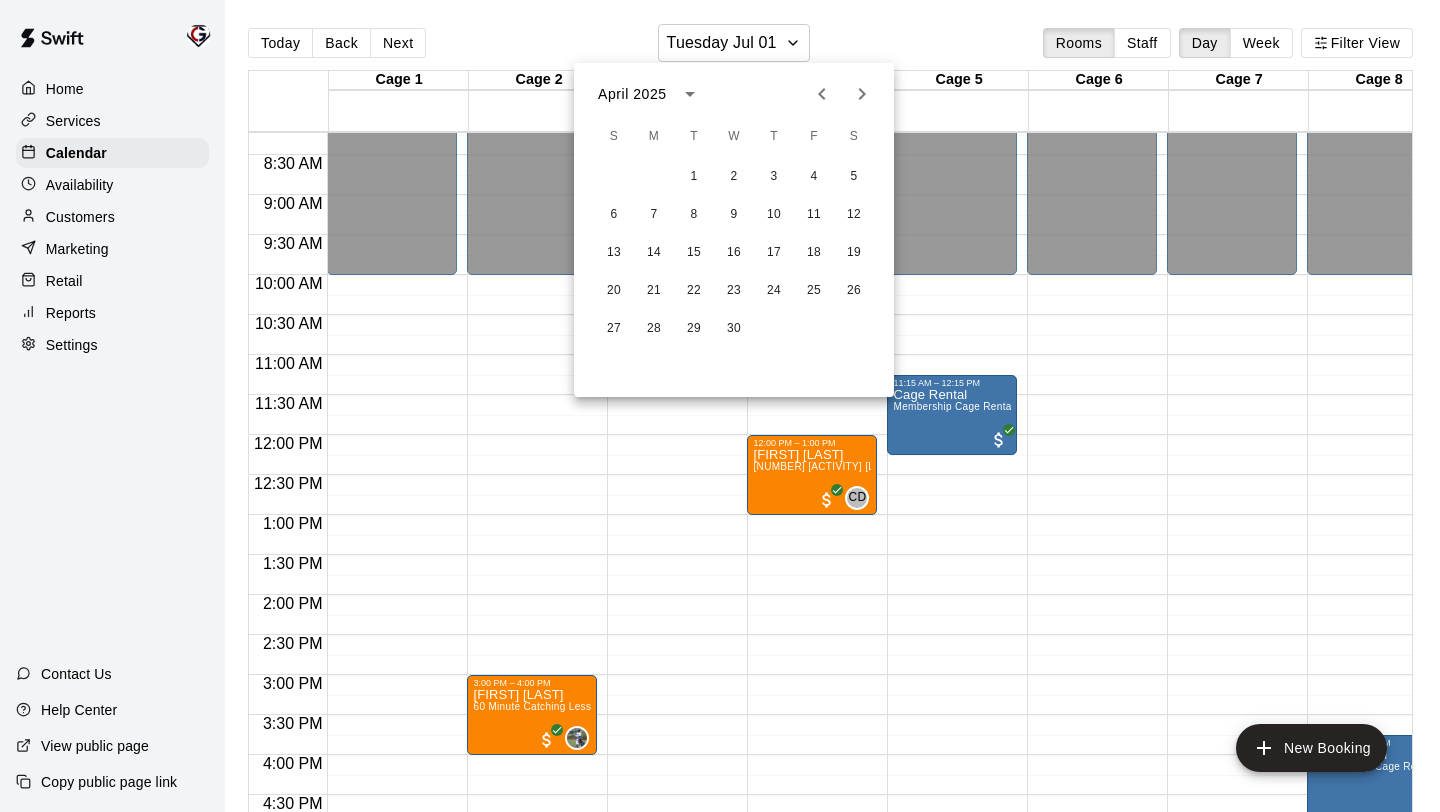 click 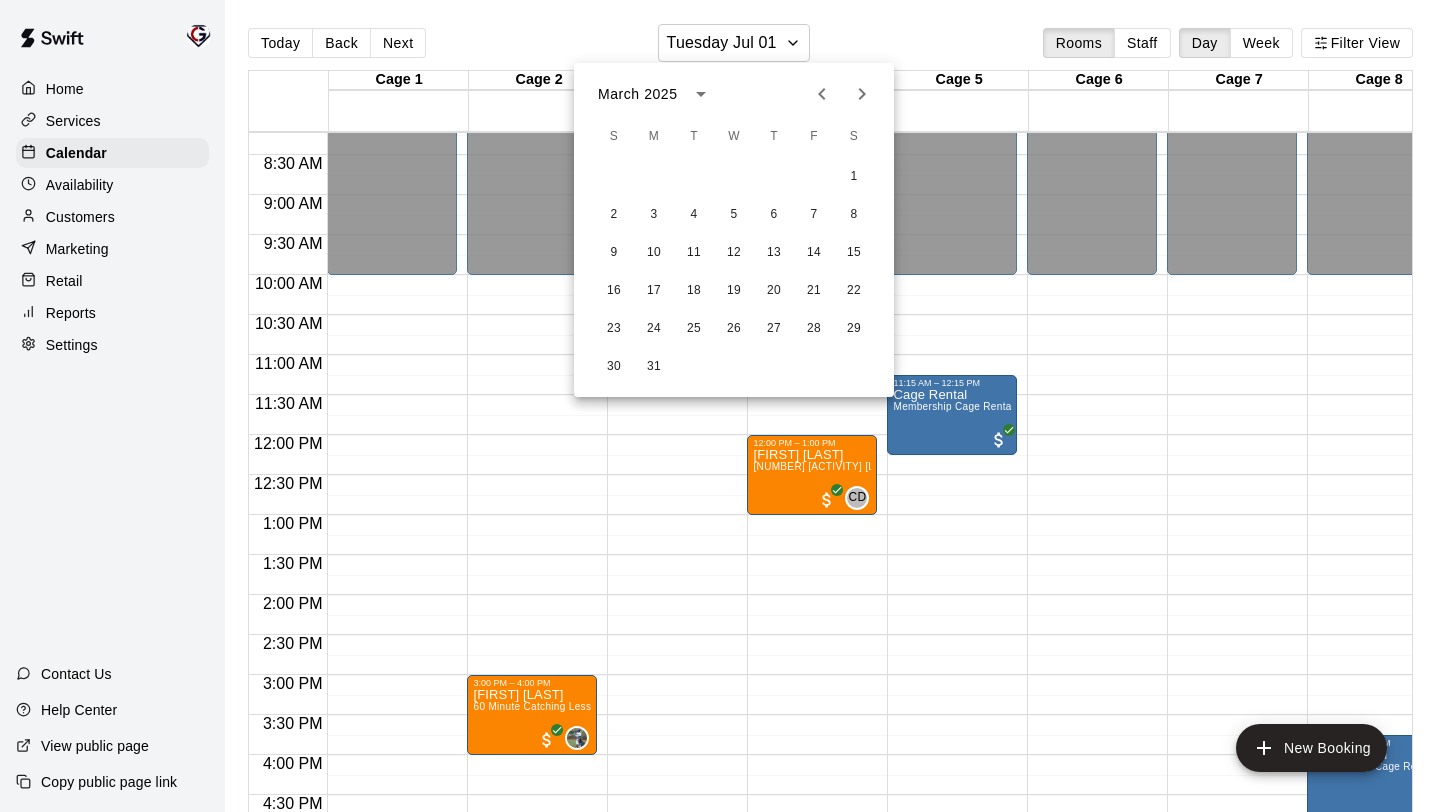 click 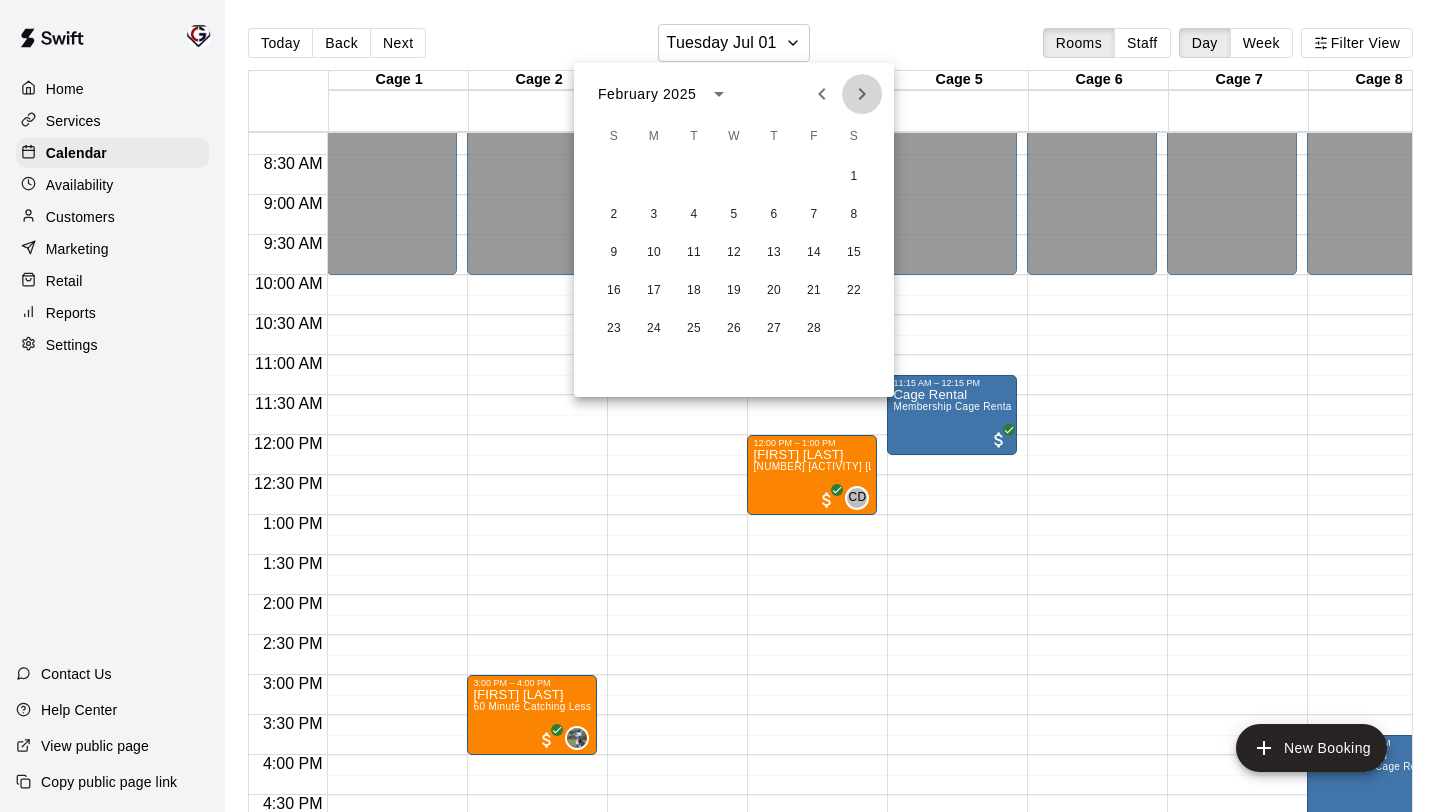 click 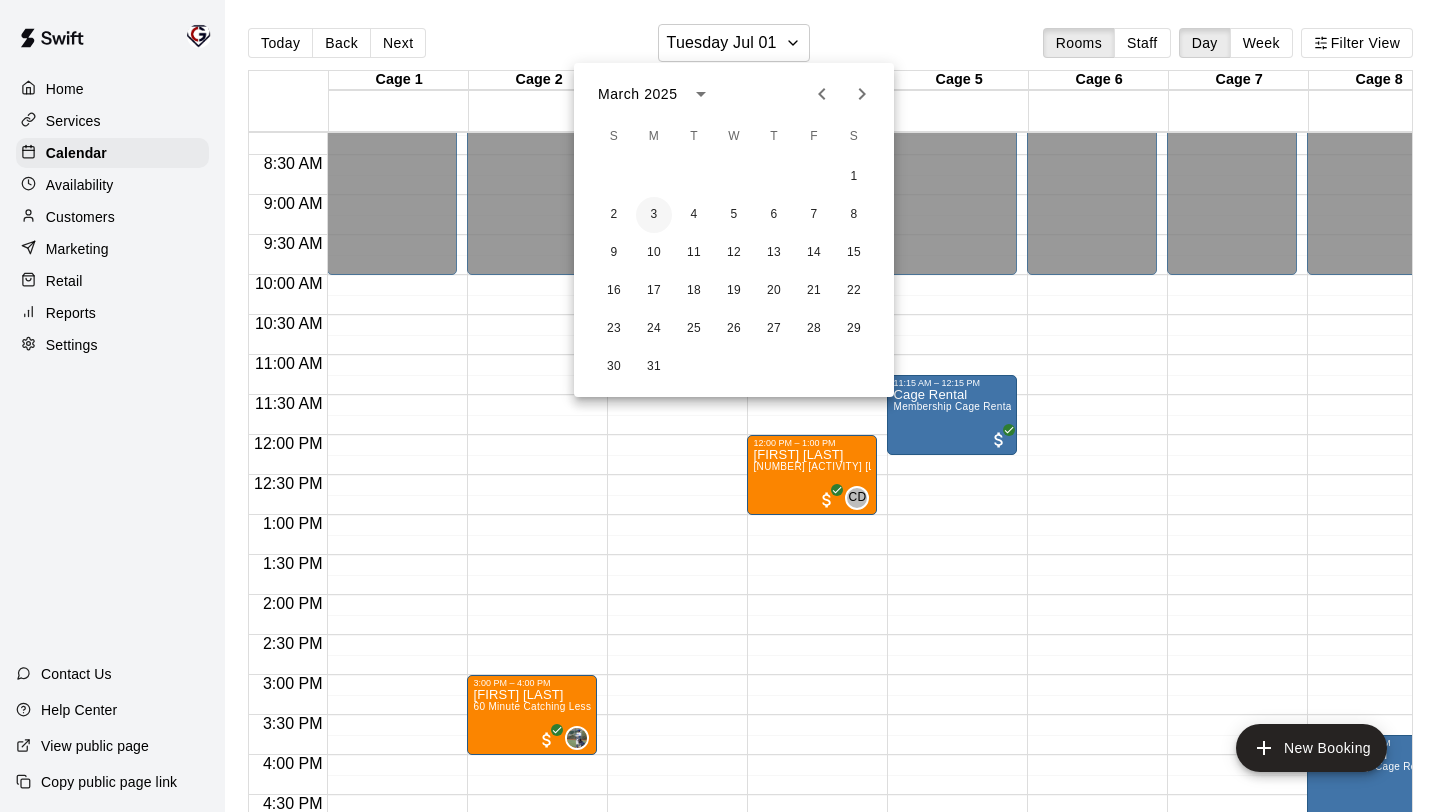 click on "3" at bounding box center (654, 215) 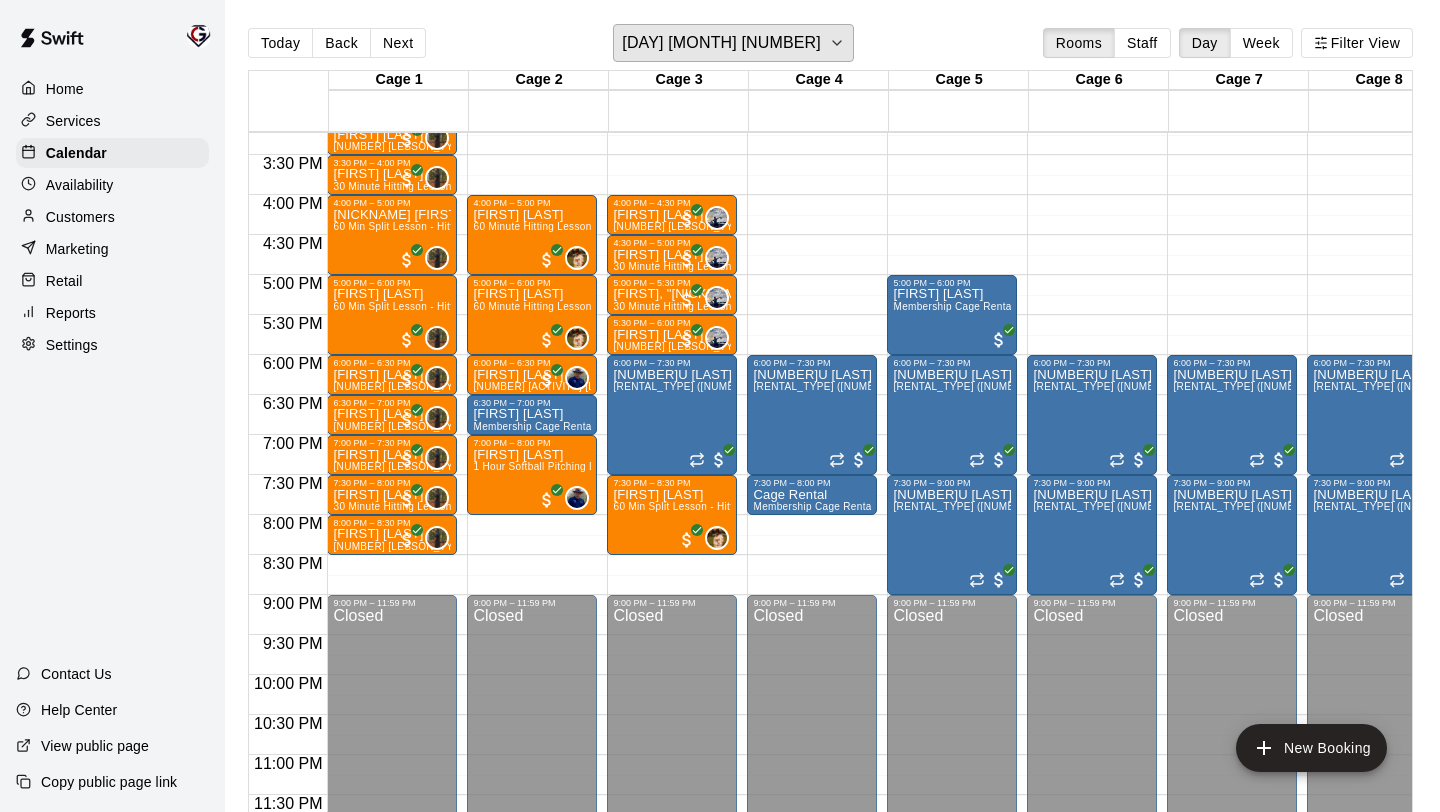 scroll, scrollTop: 1219, scrollLeft: 187, axis: both 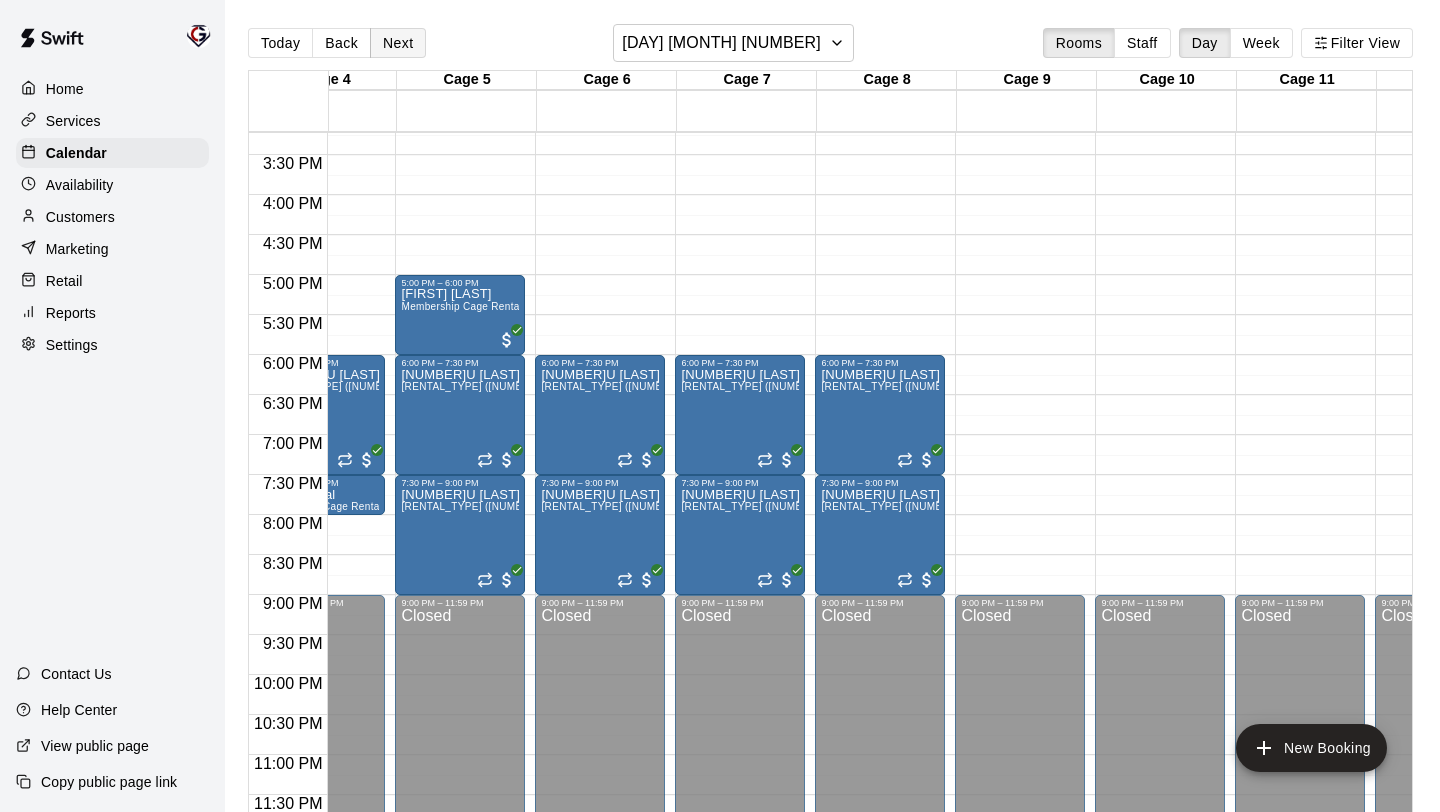 click on "Next" at bounding box center (398, 43) 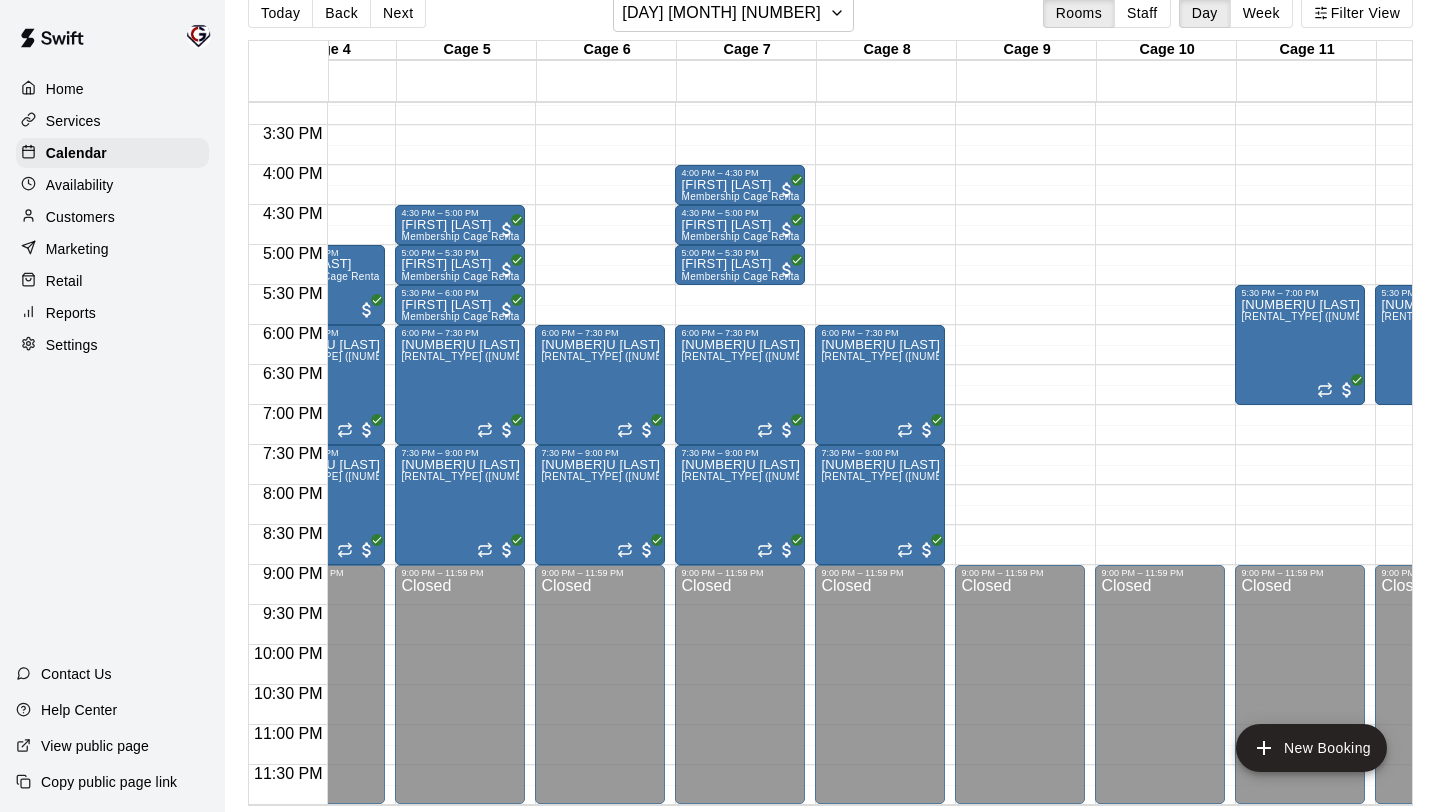 scroll, scrollTop: 29, scrollLeft: 0, axis: vertical 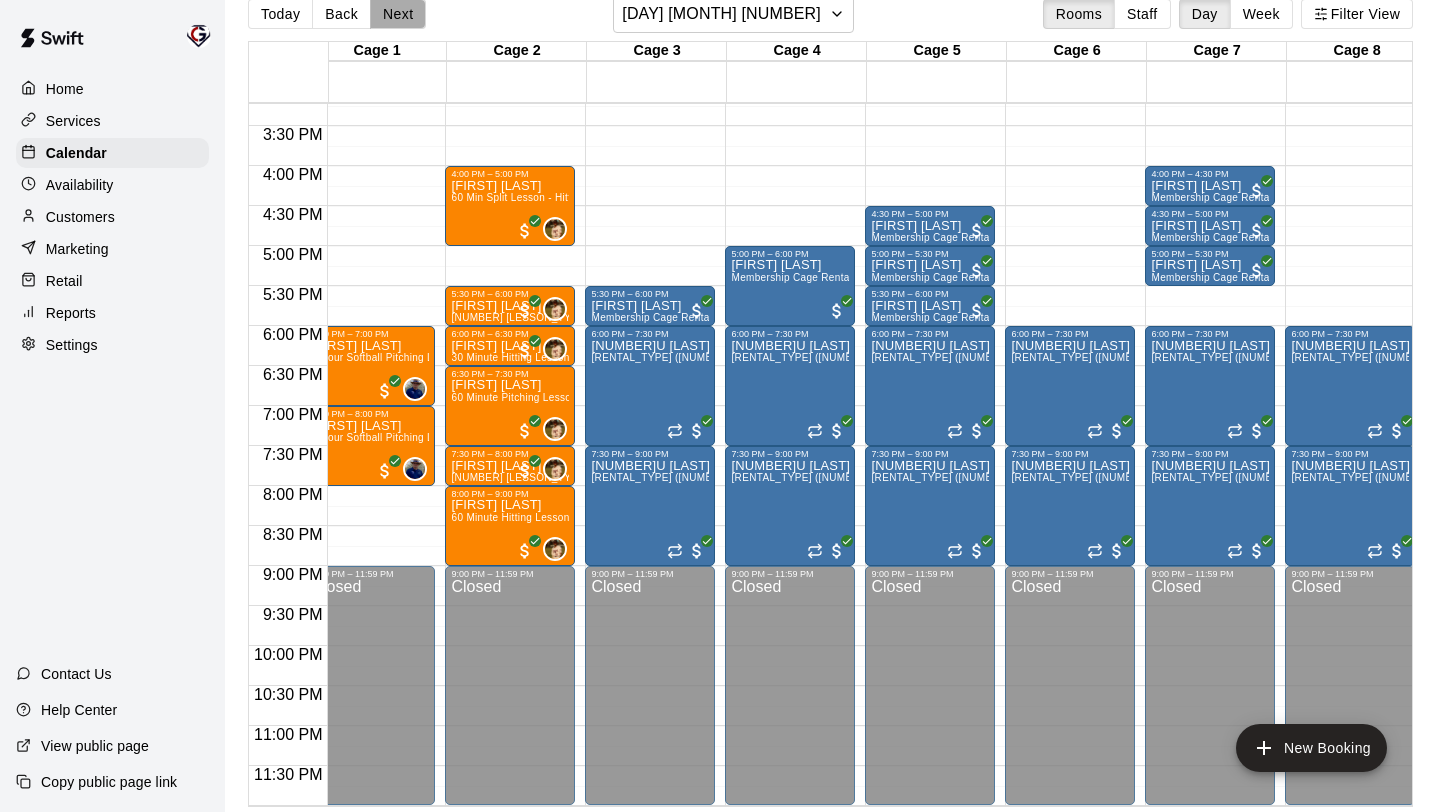 click on "Next" at bounding box center (398, 14) 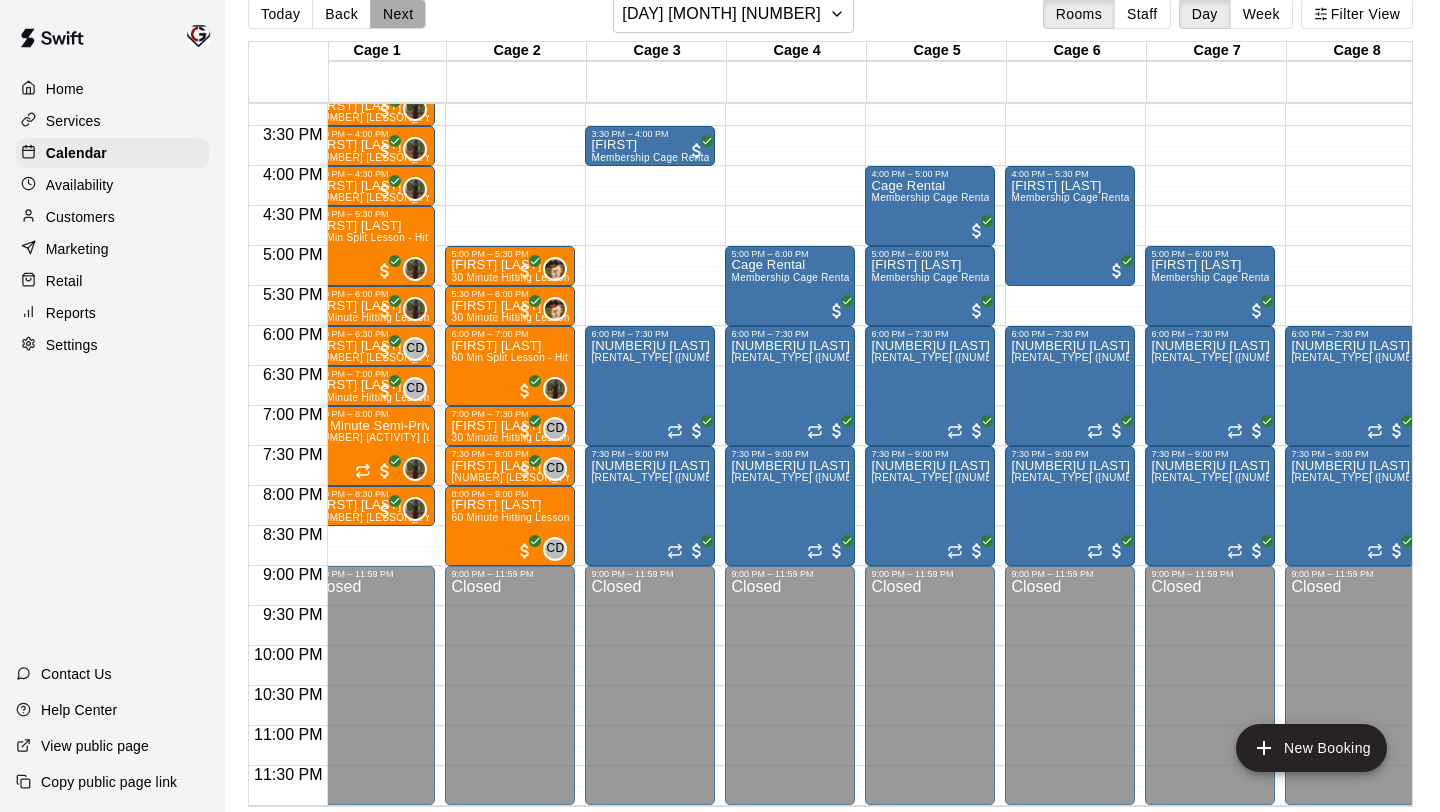 click on "Next" at bounding box center (398, 14) 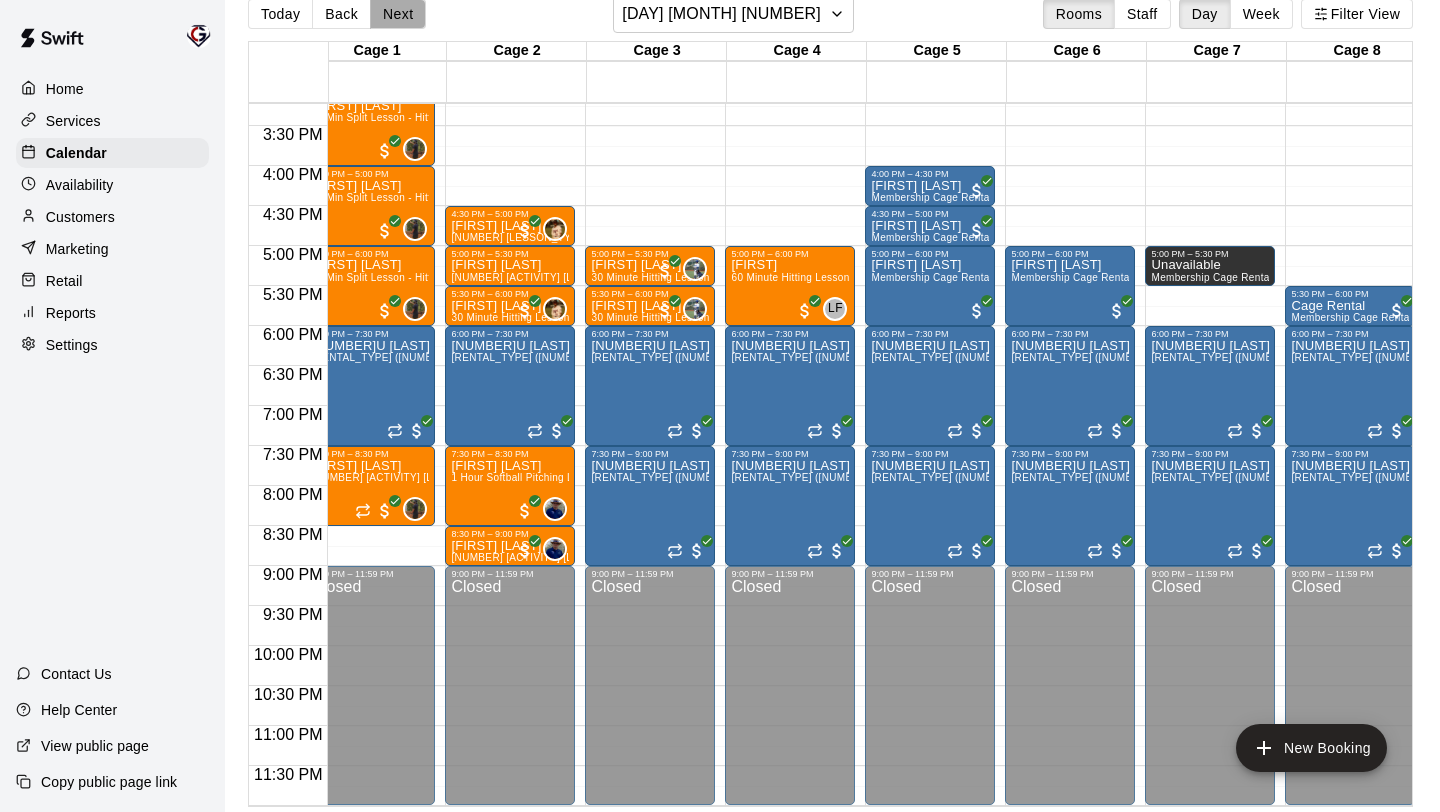 click on "Next" at bounding box center [398, 14] 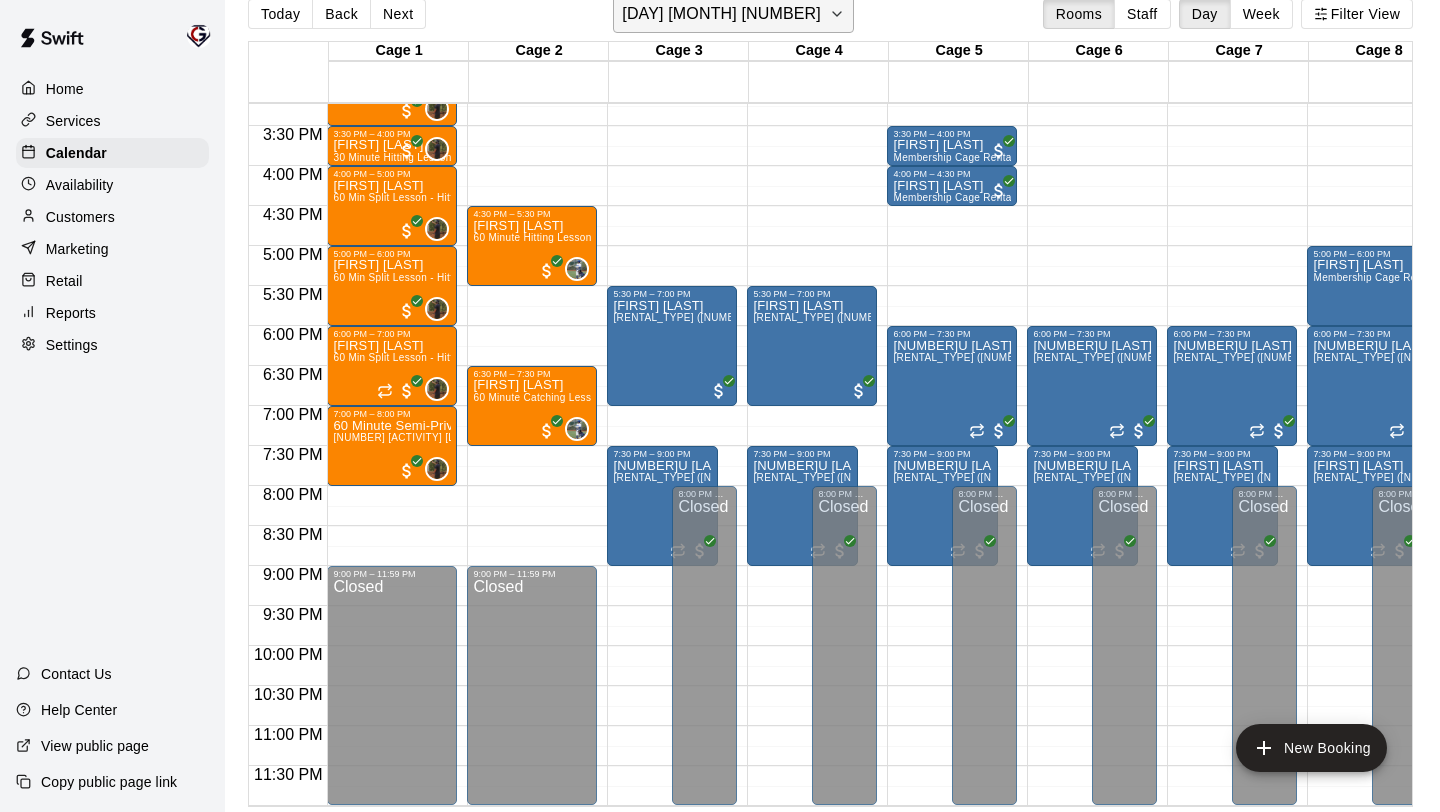 click on "[DAY] [MONTH] [NUMBER]" at bounding box center [721, 14] 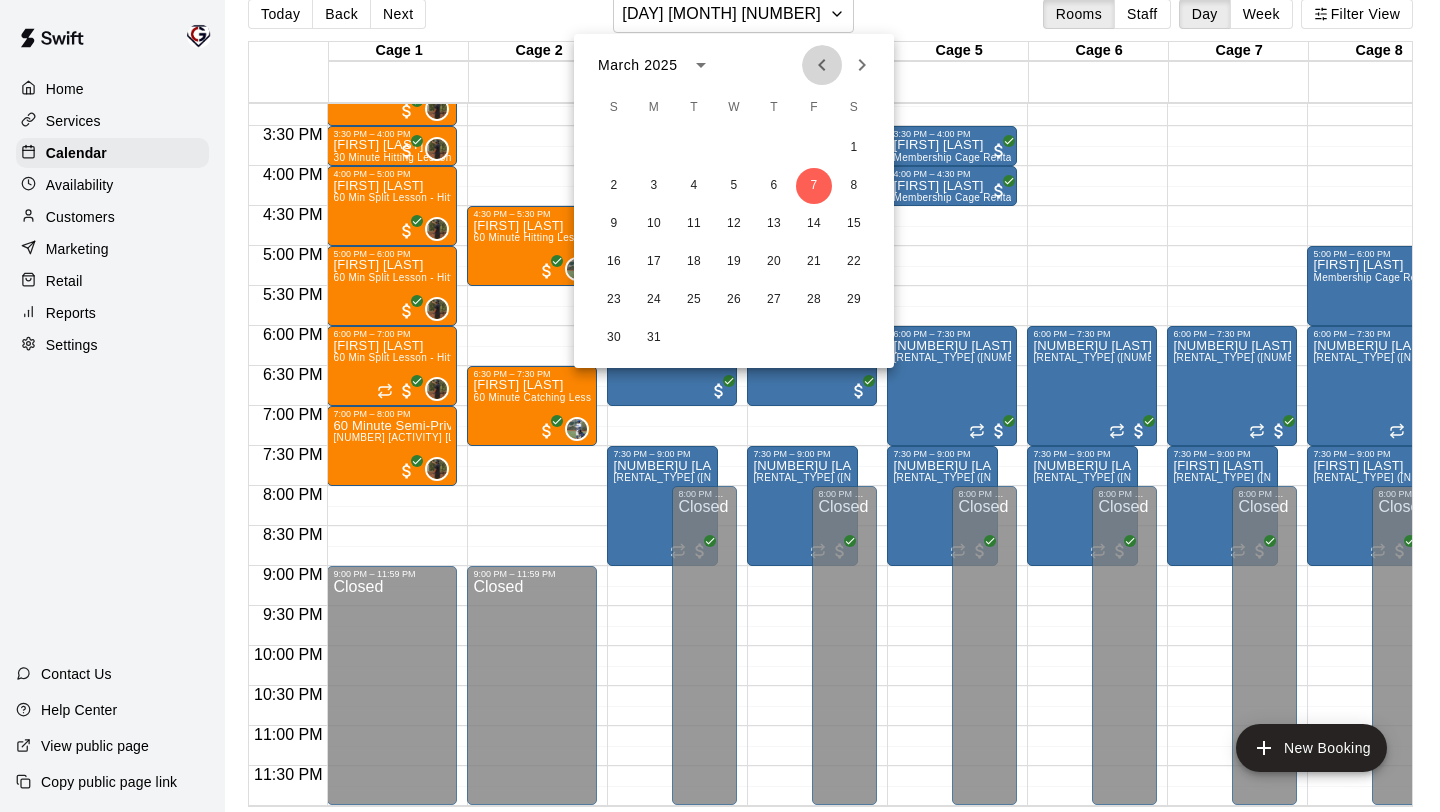 click 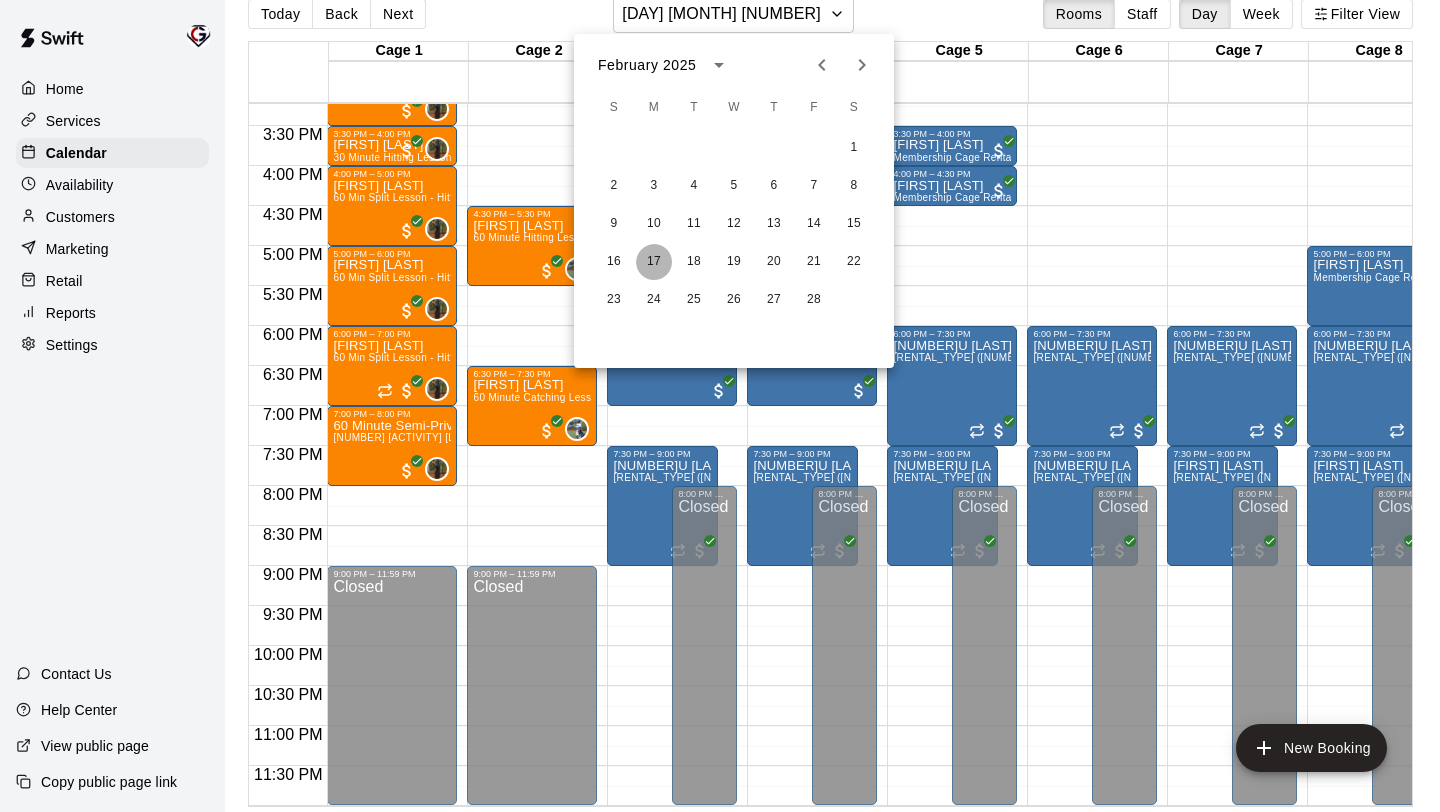 click on "17" at bounding box center [654, 262] 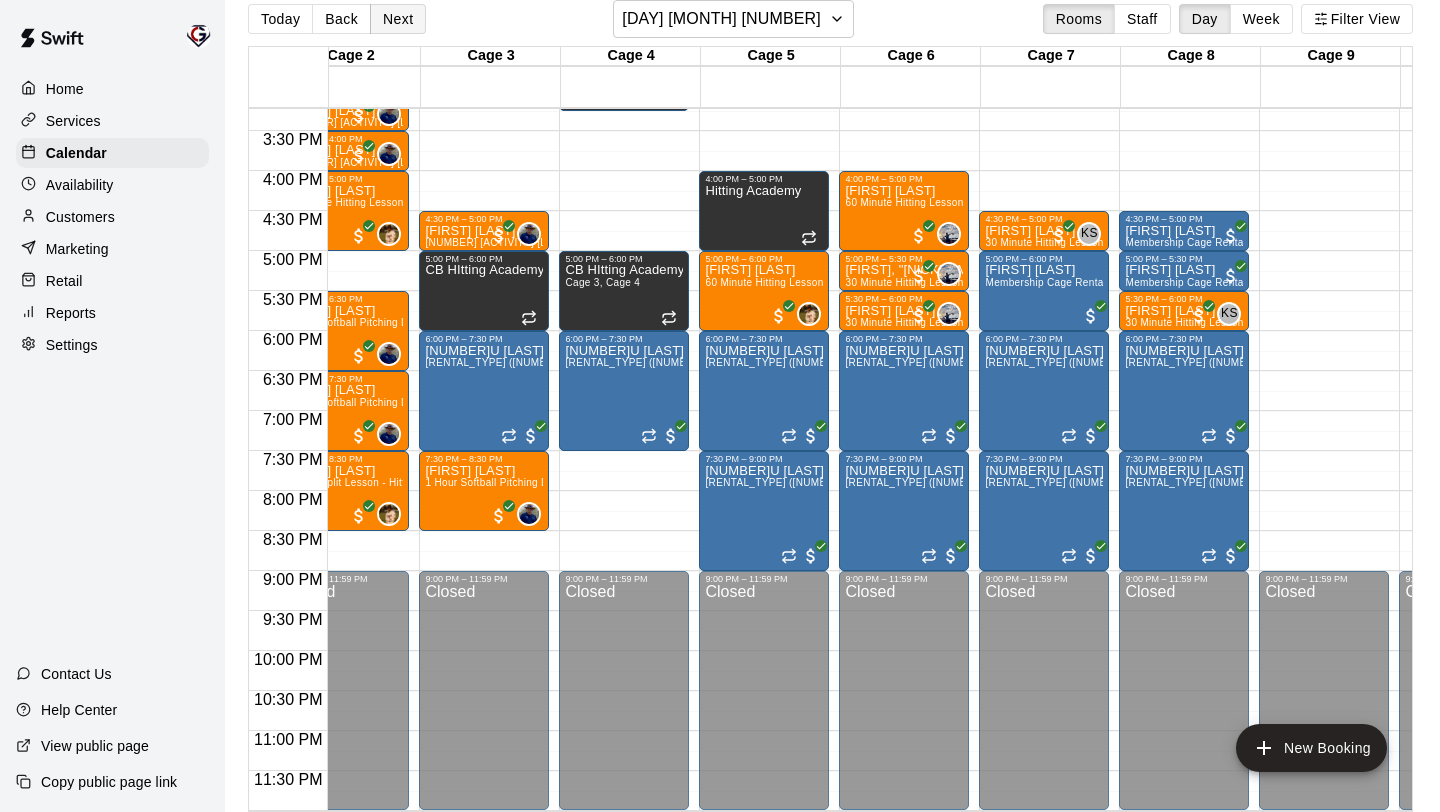 click on "Next" at bounding box center (398, 19) 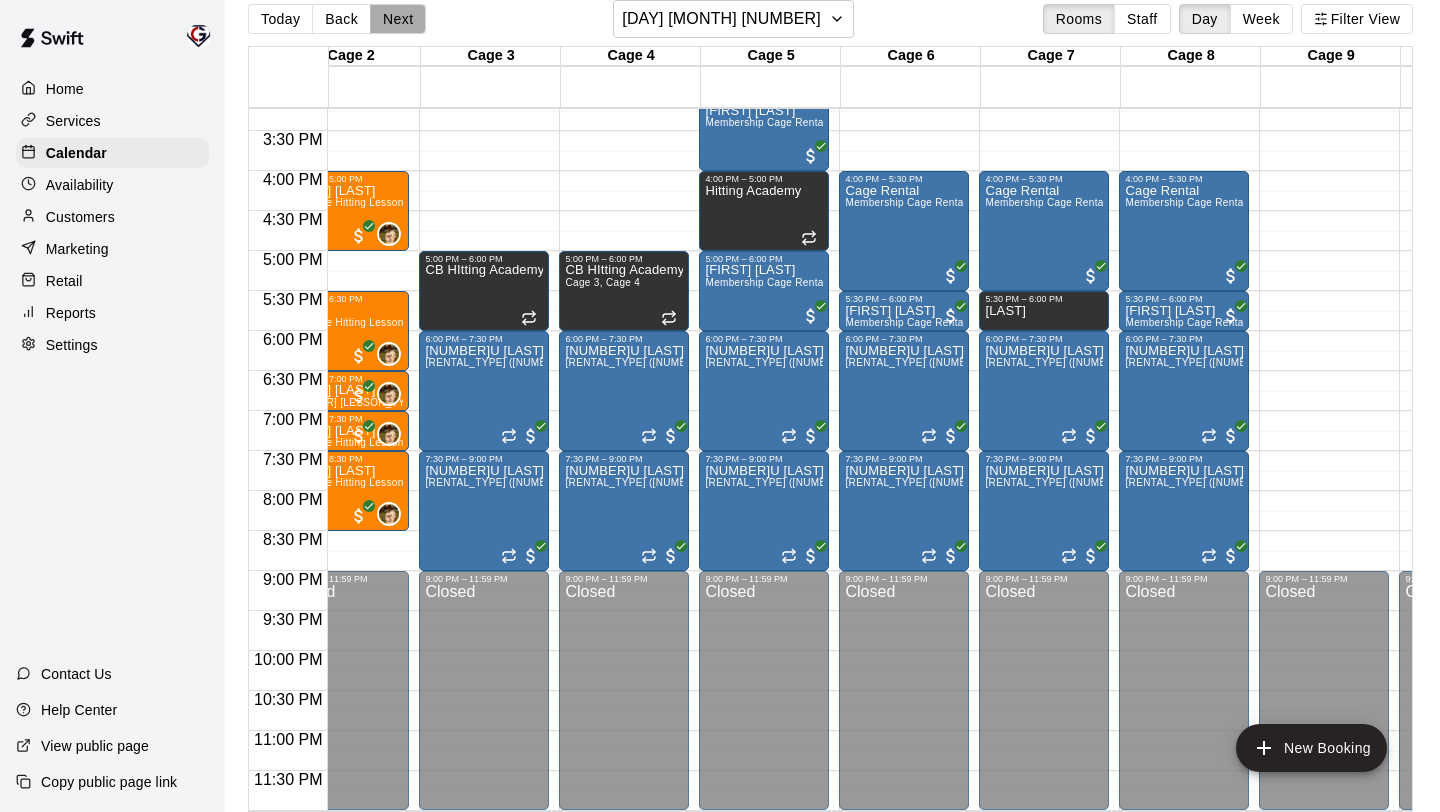 click on "Next" at bounding box center [398, 19] 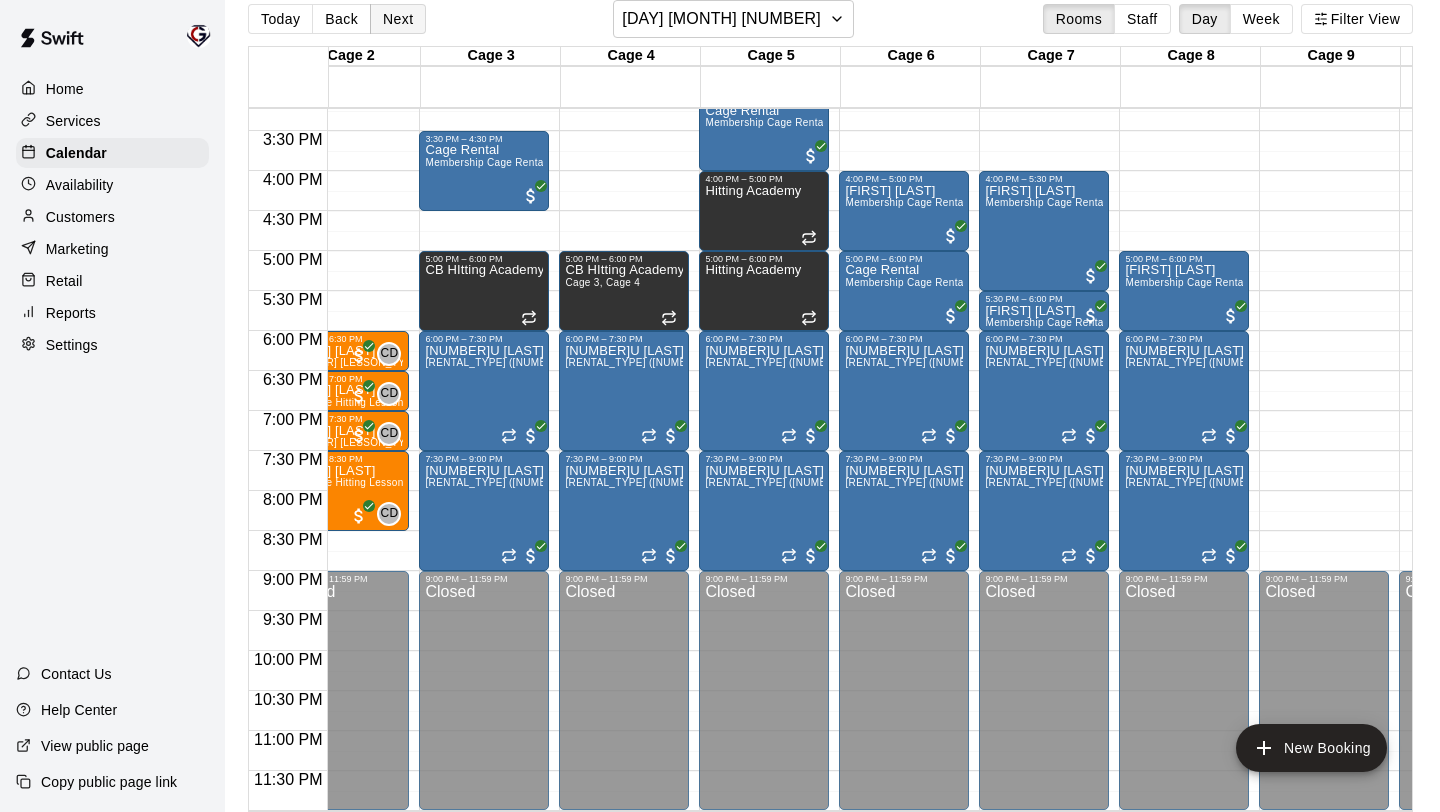 click on "Next" at bounding box center (398, 19) 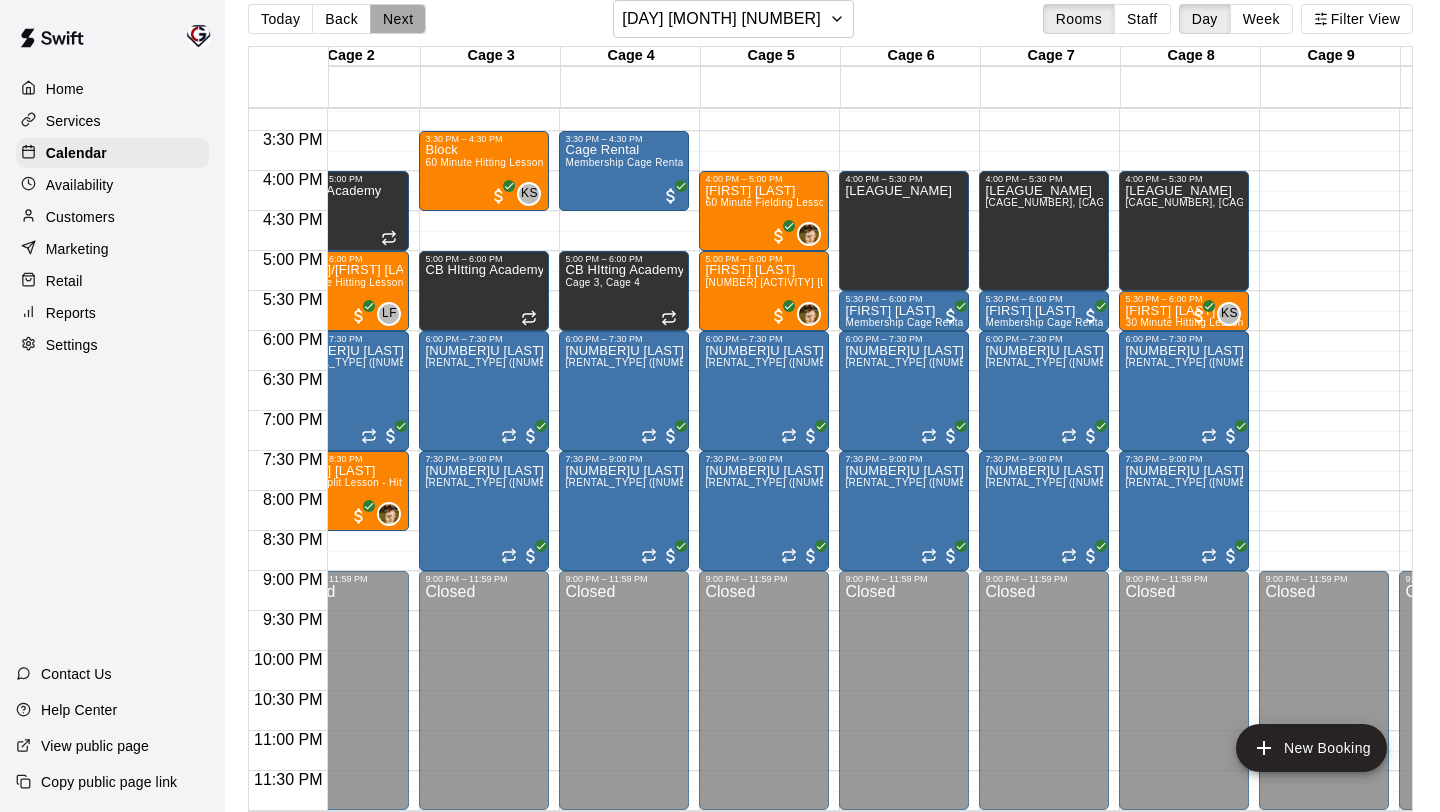 click on "Next" at bounding box center (398, 19) 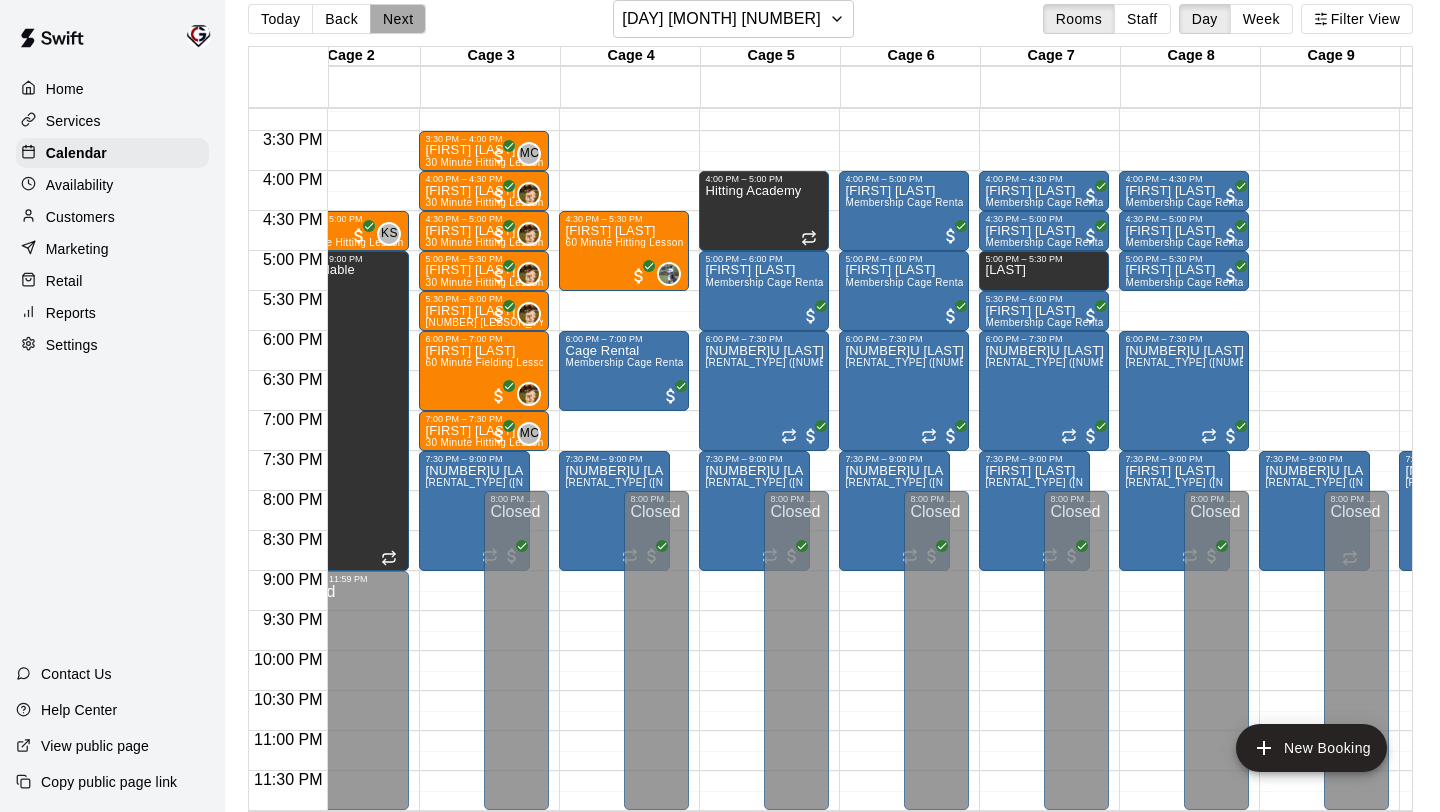 click on "Next" at bounding box center [398, 19] 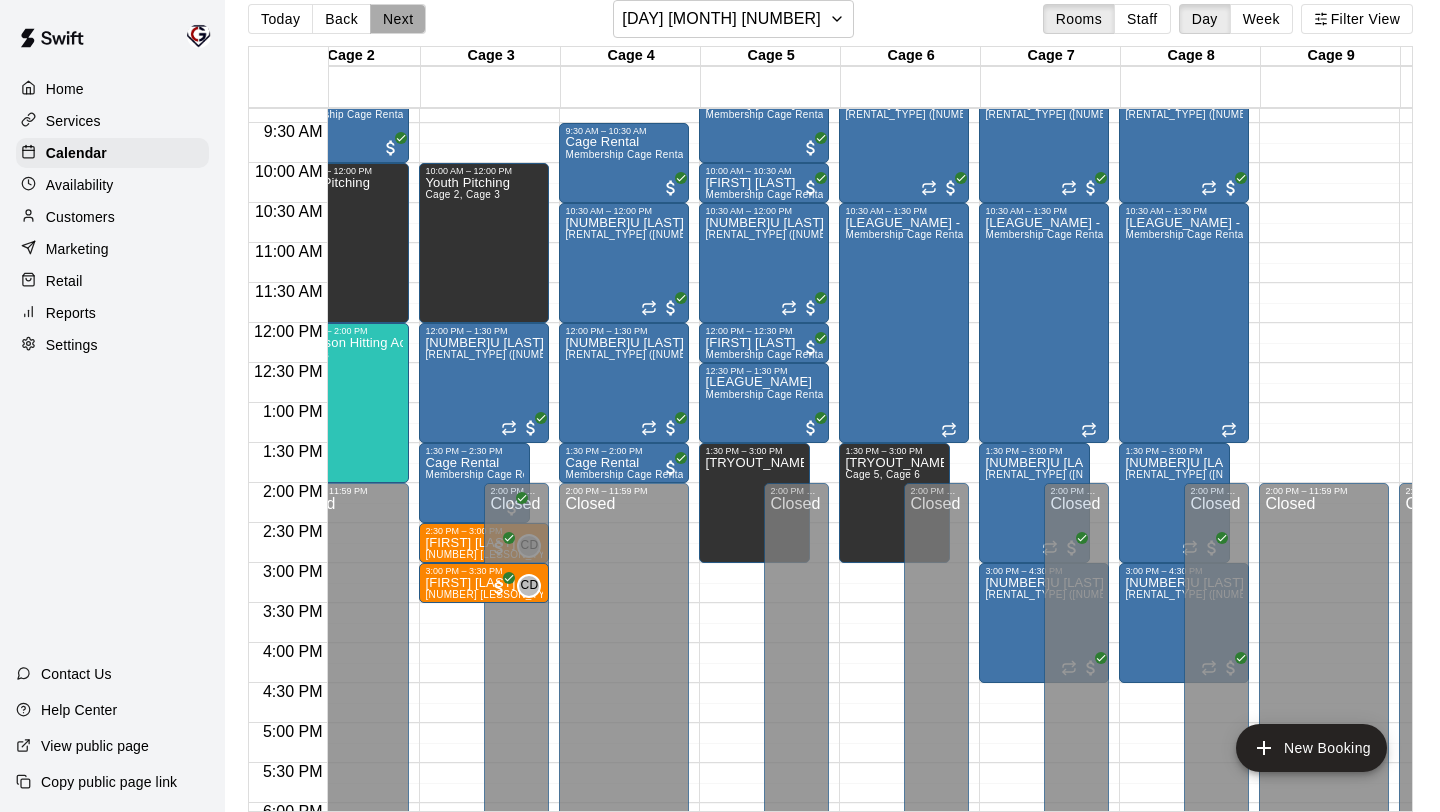 click on "Next" at bounding box center (398, 19) 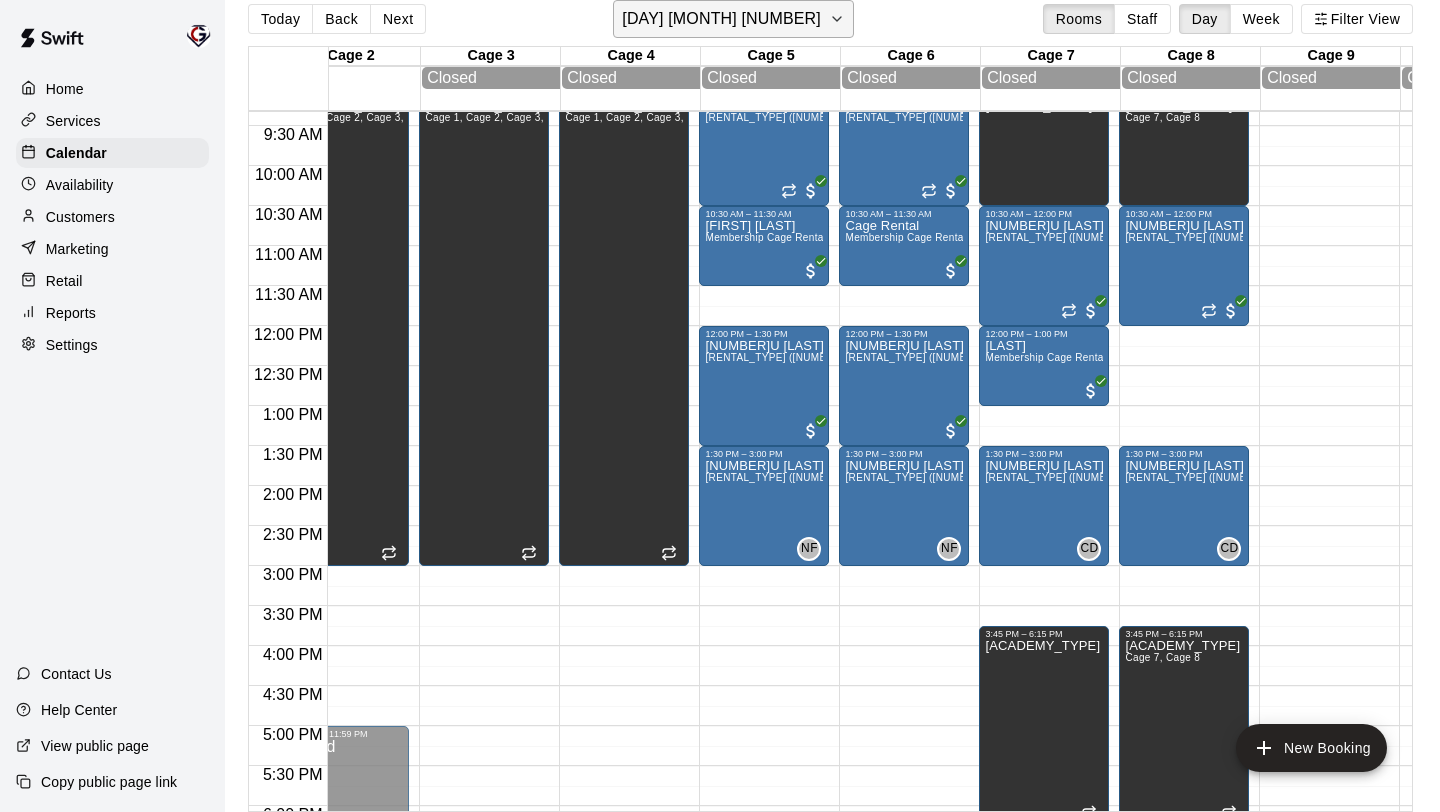 click on "[DAY] [MONTH] [NUMBER]" at bounding box center [721, 19] 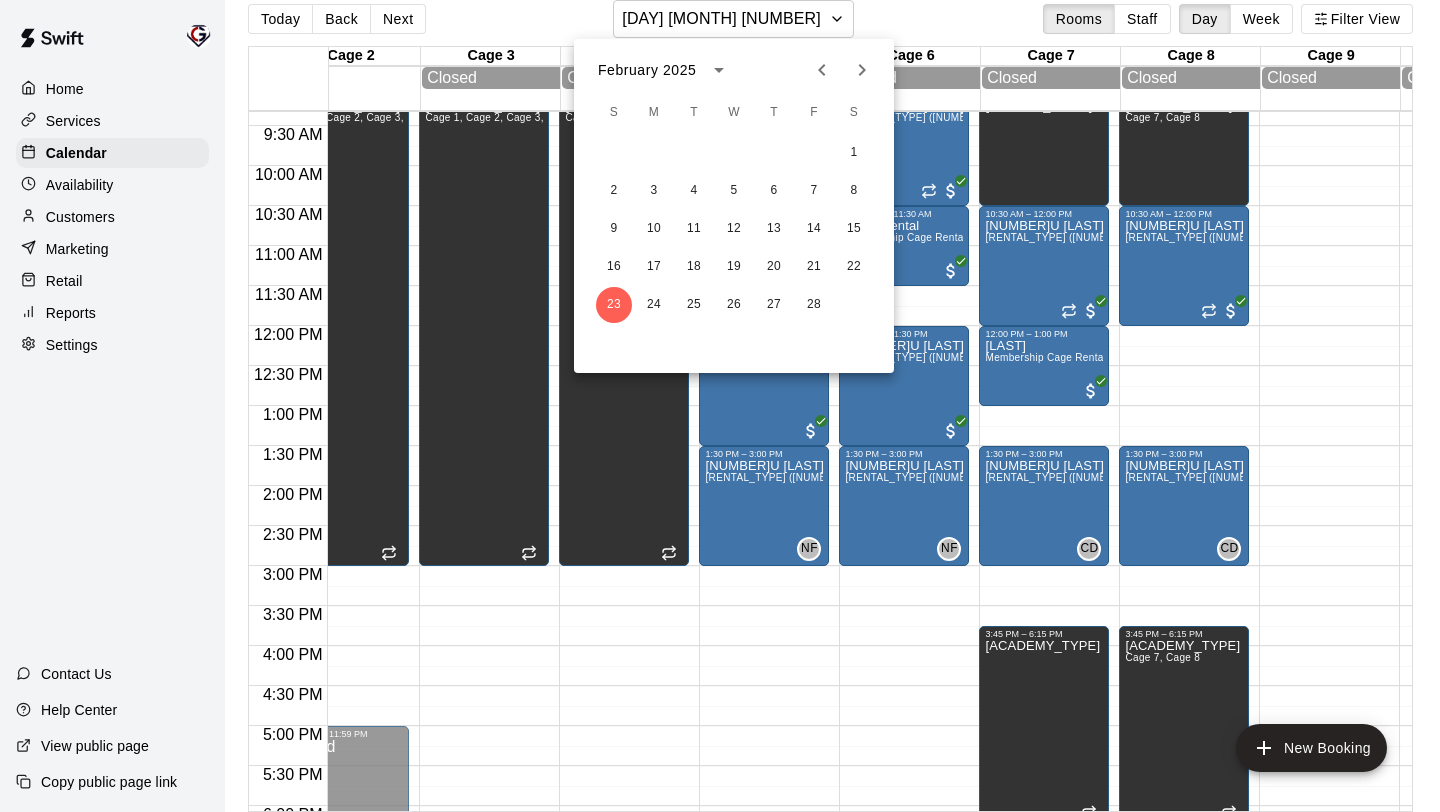 click 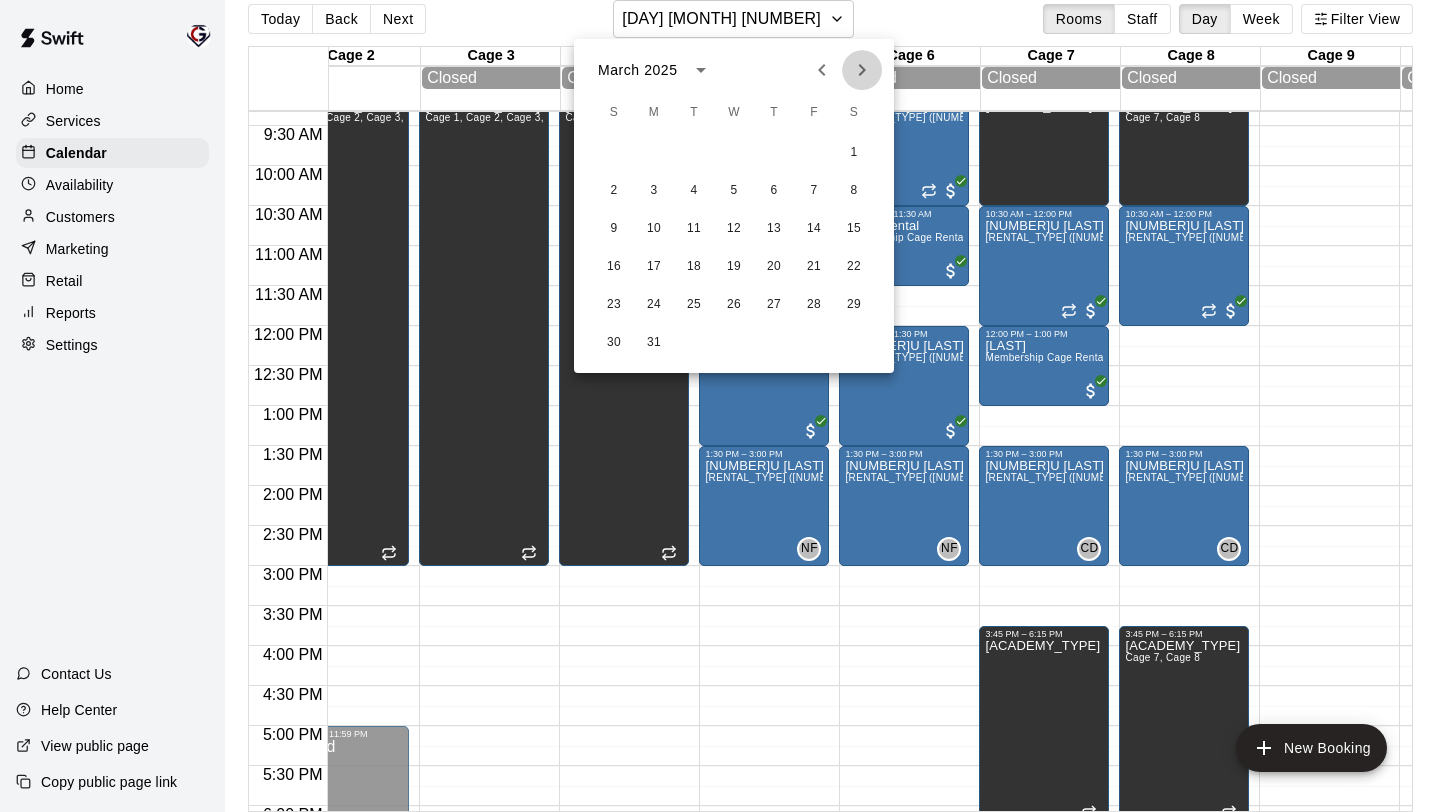 click 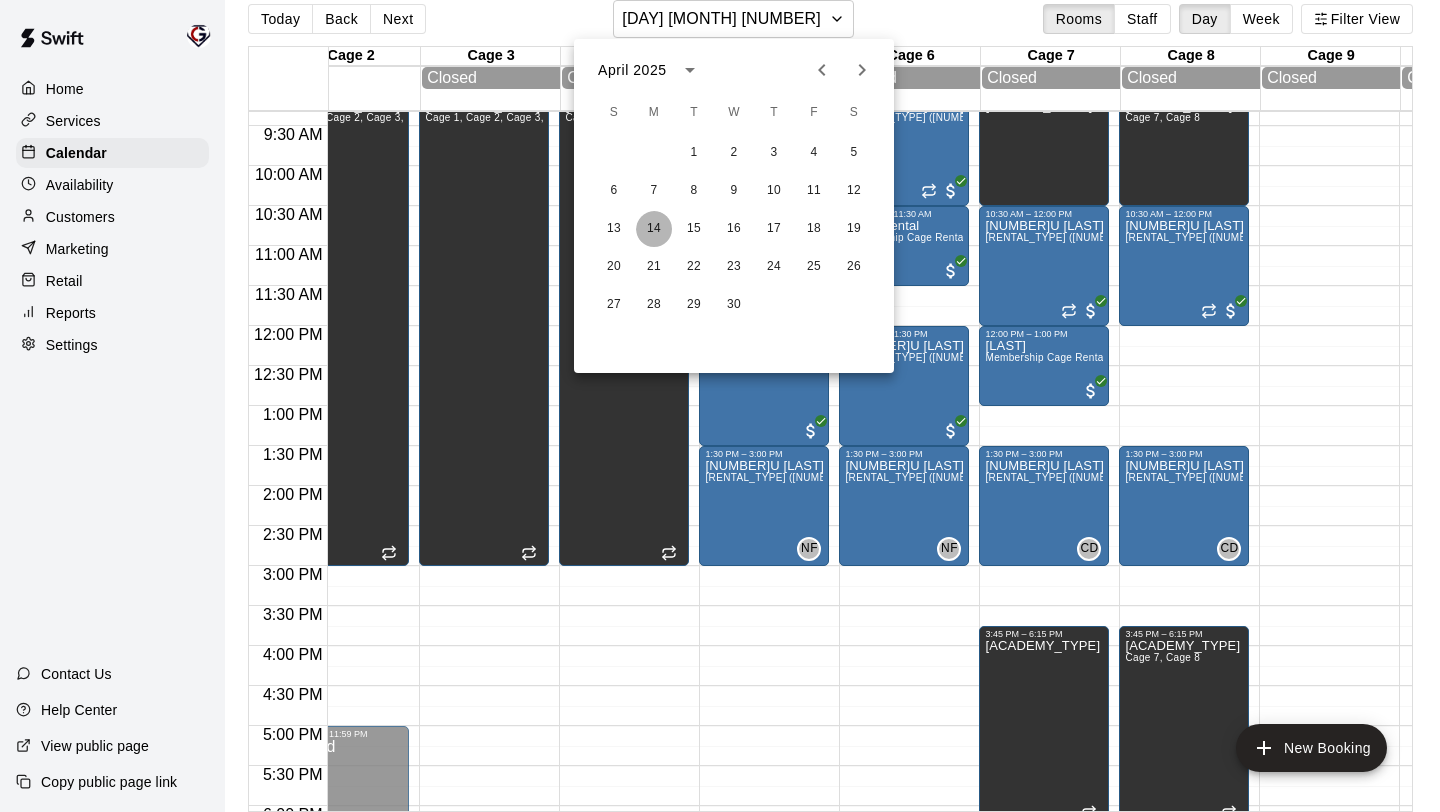 click on "14" at bounding box center [654, 229] 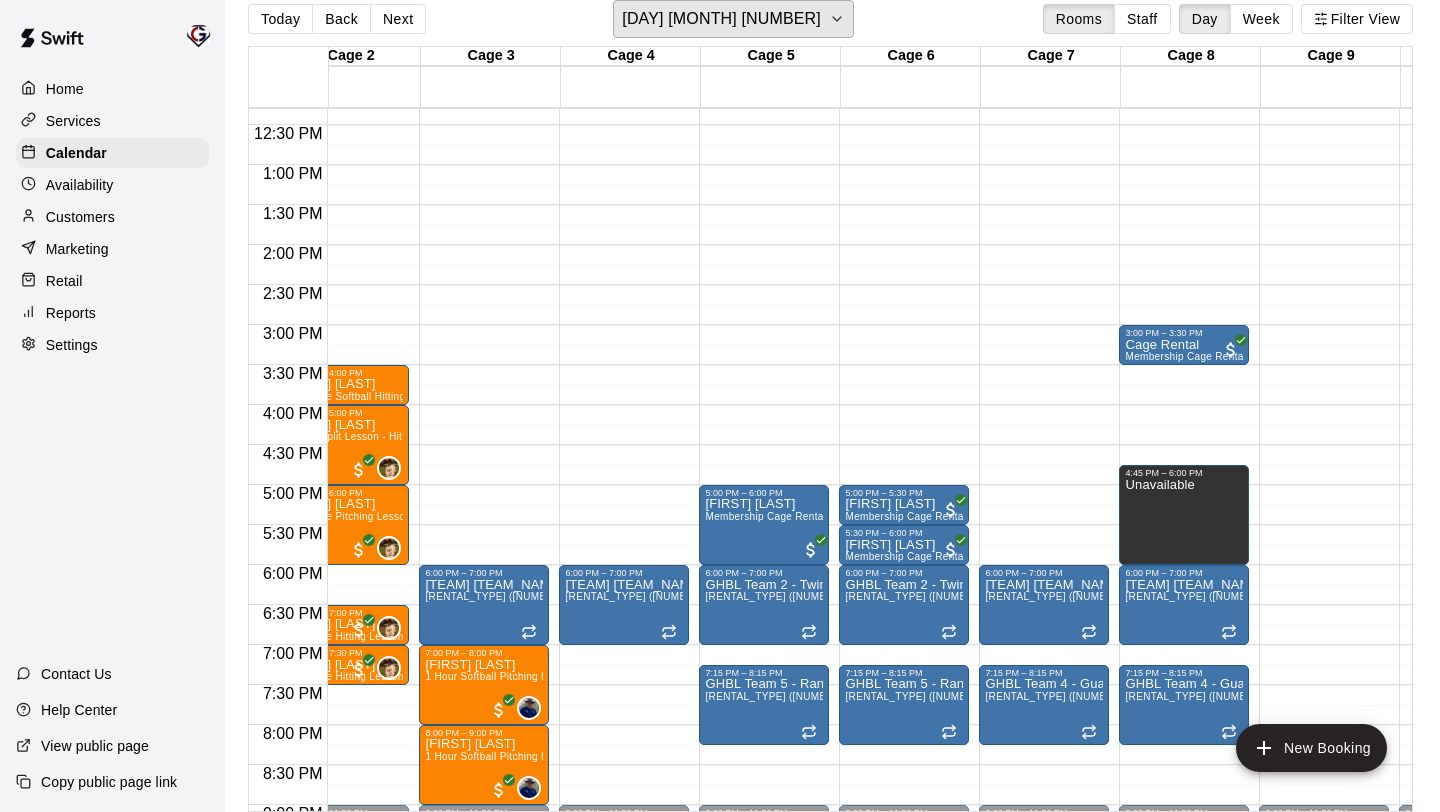 scroll, scrollTop: 985, scrollLeft: 188, axis: both 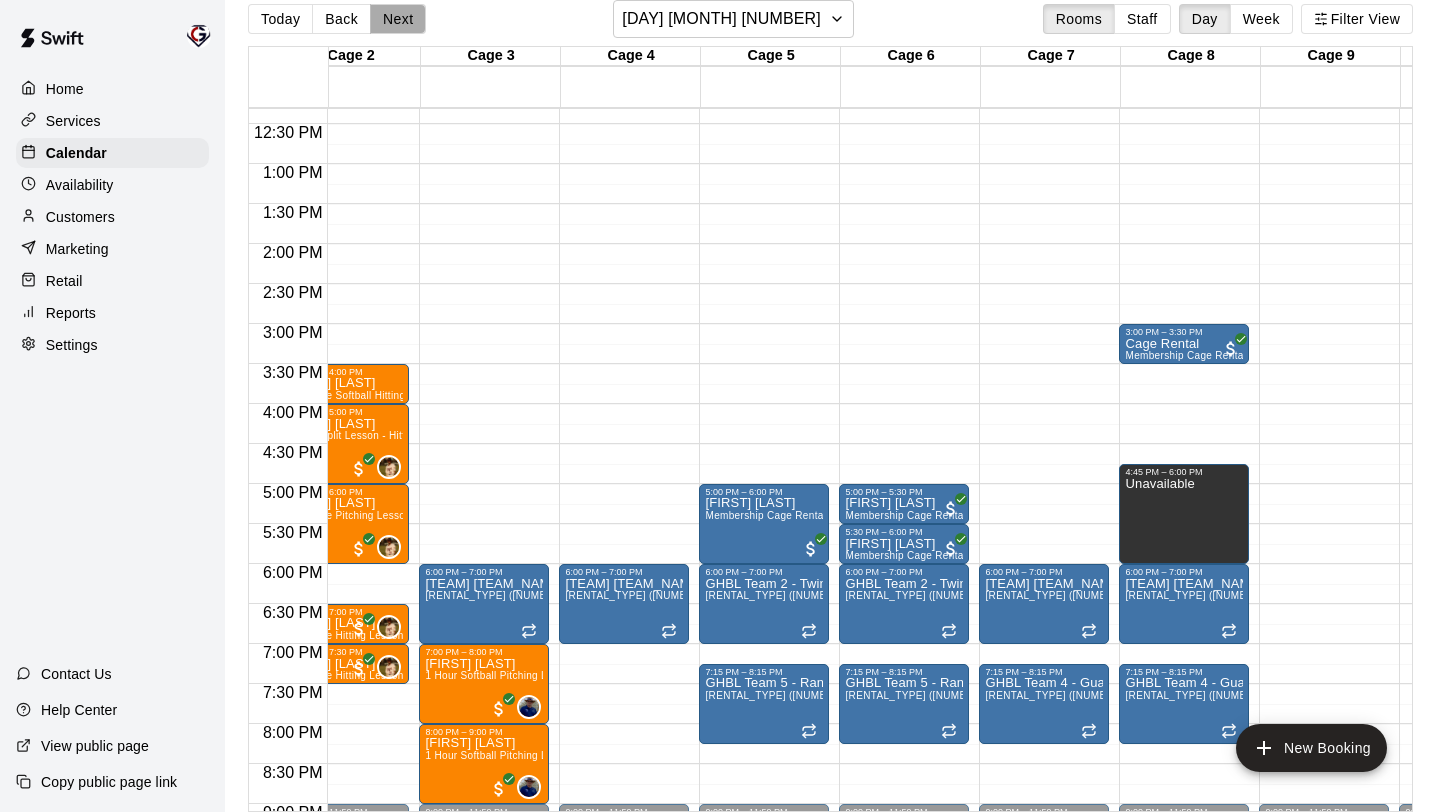 click on "Next" at bounding box center [398, 19] 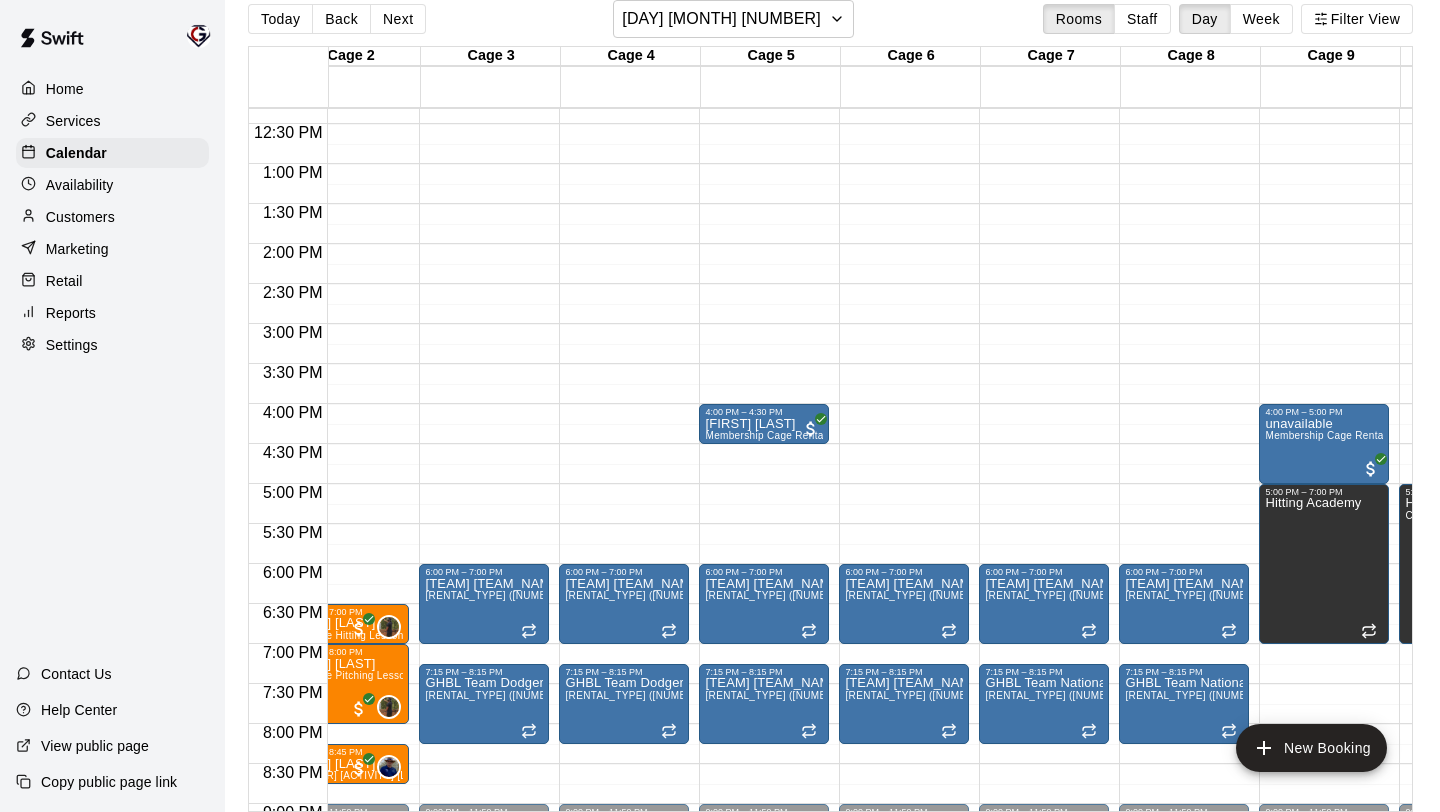 click on "Next" at bounding box center (398, 19) 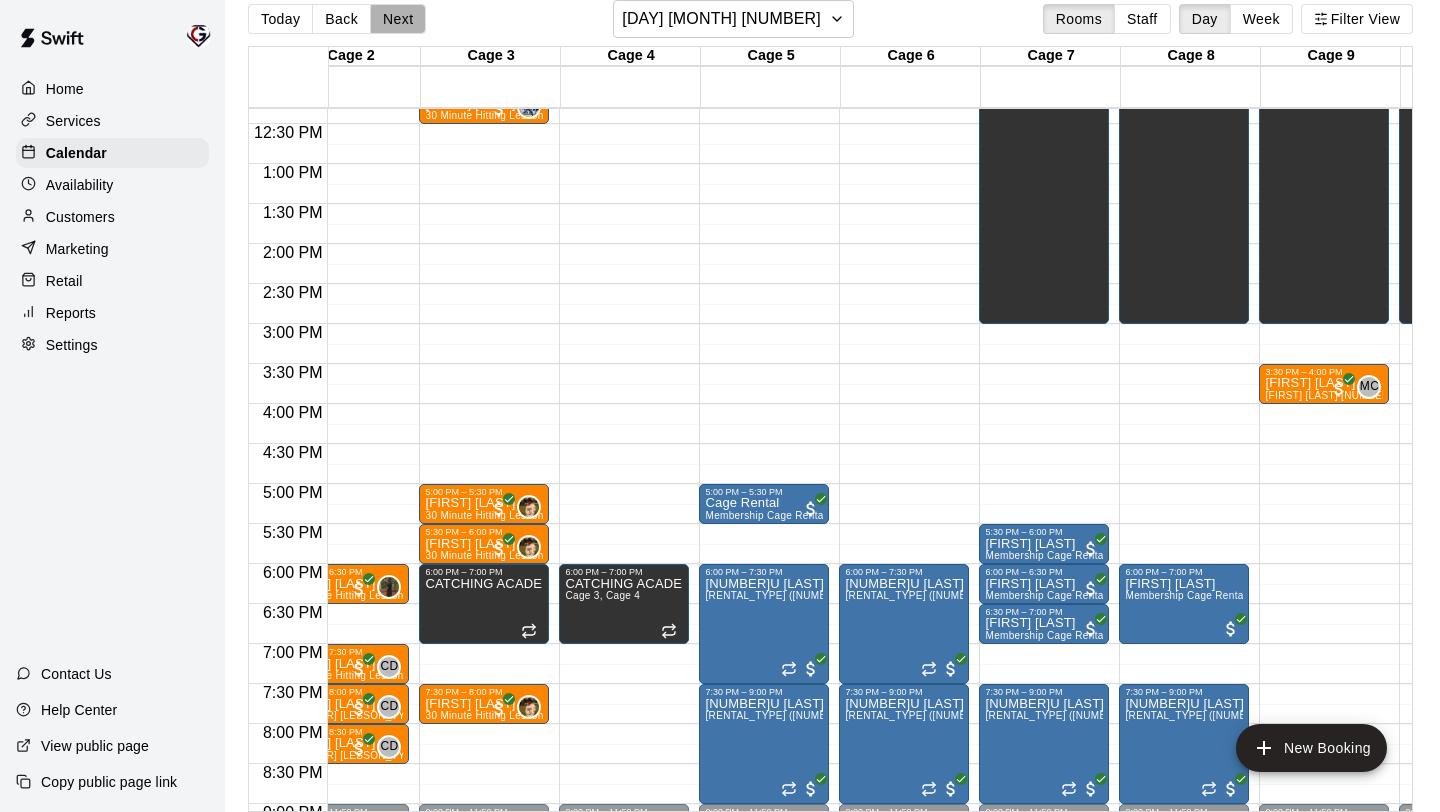 click on "Next" at bounding box center [398, 19] 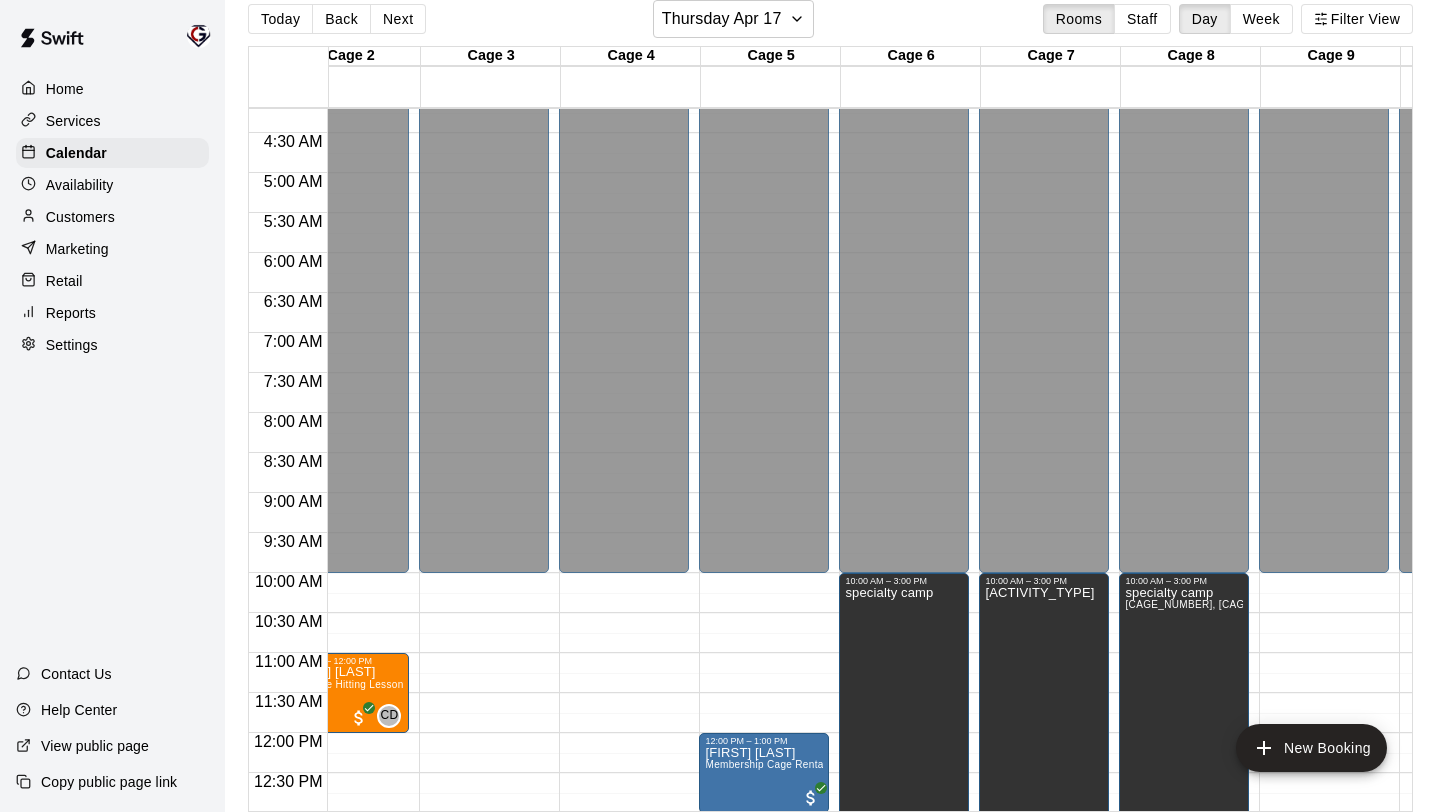 scroll, scrollTop: 0, scrollLeft: 188, axis: horizontal 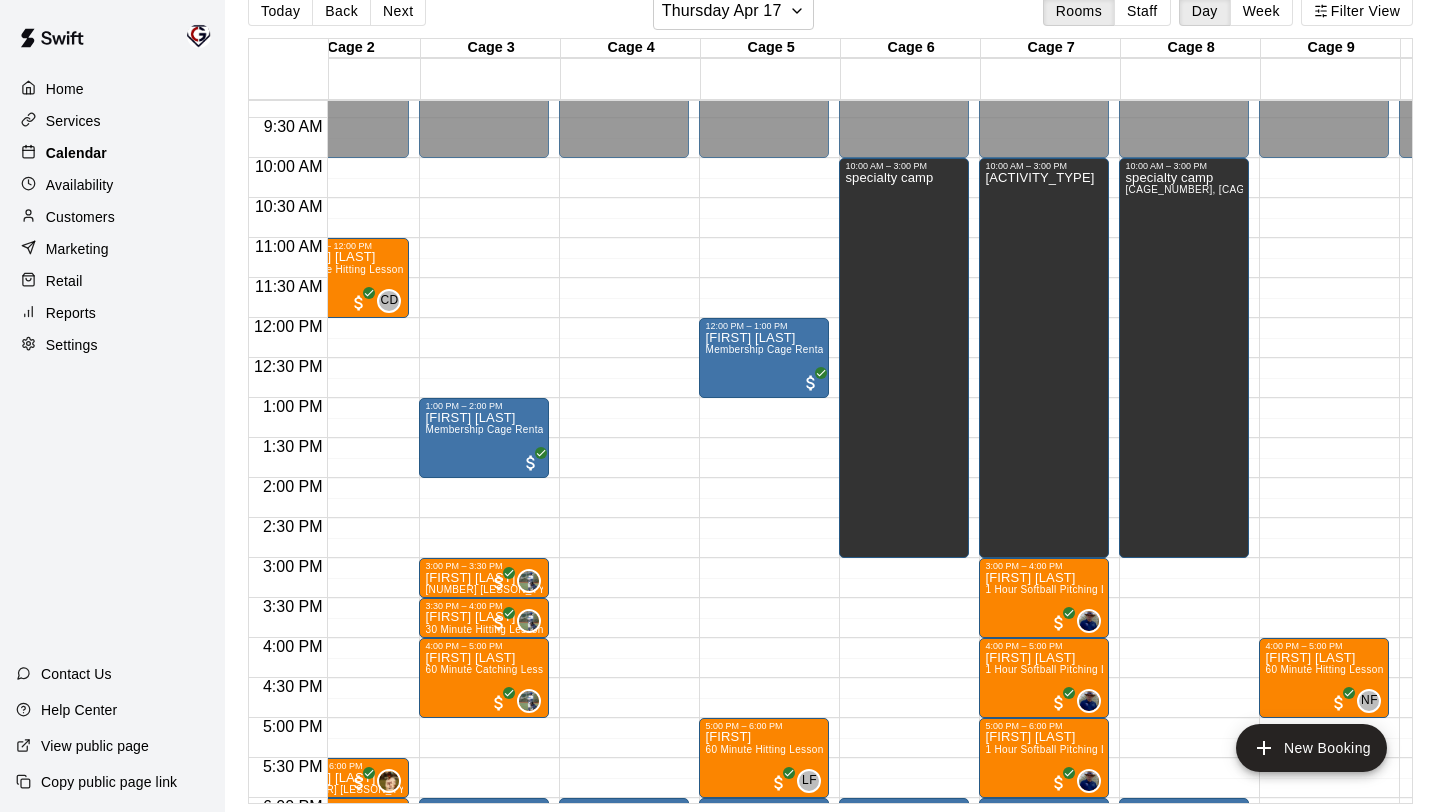 click on "Calendar" at bounding box center (76, 153) 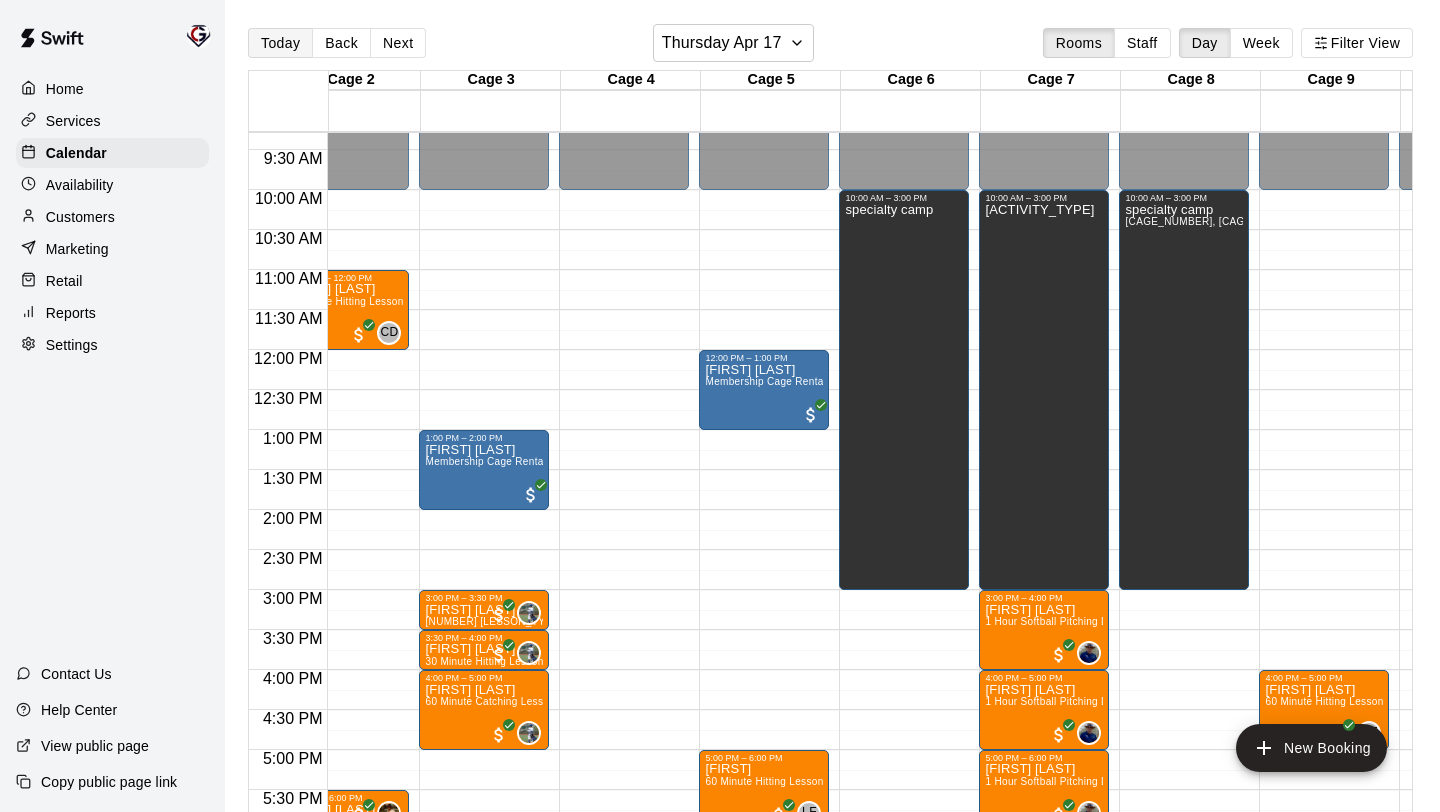 click on "Today" at bounding box center (280, 43) 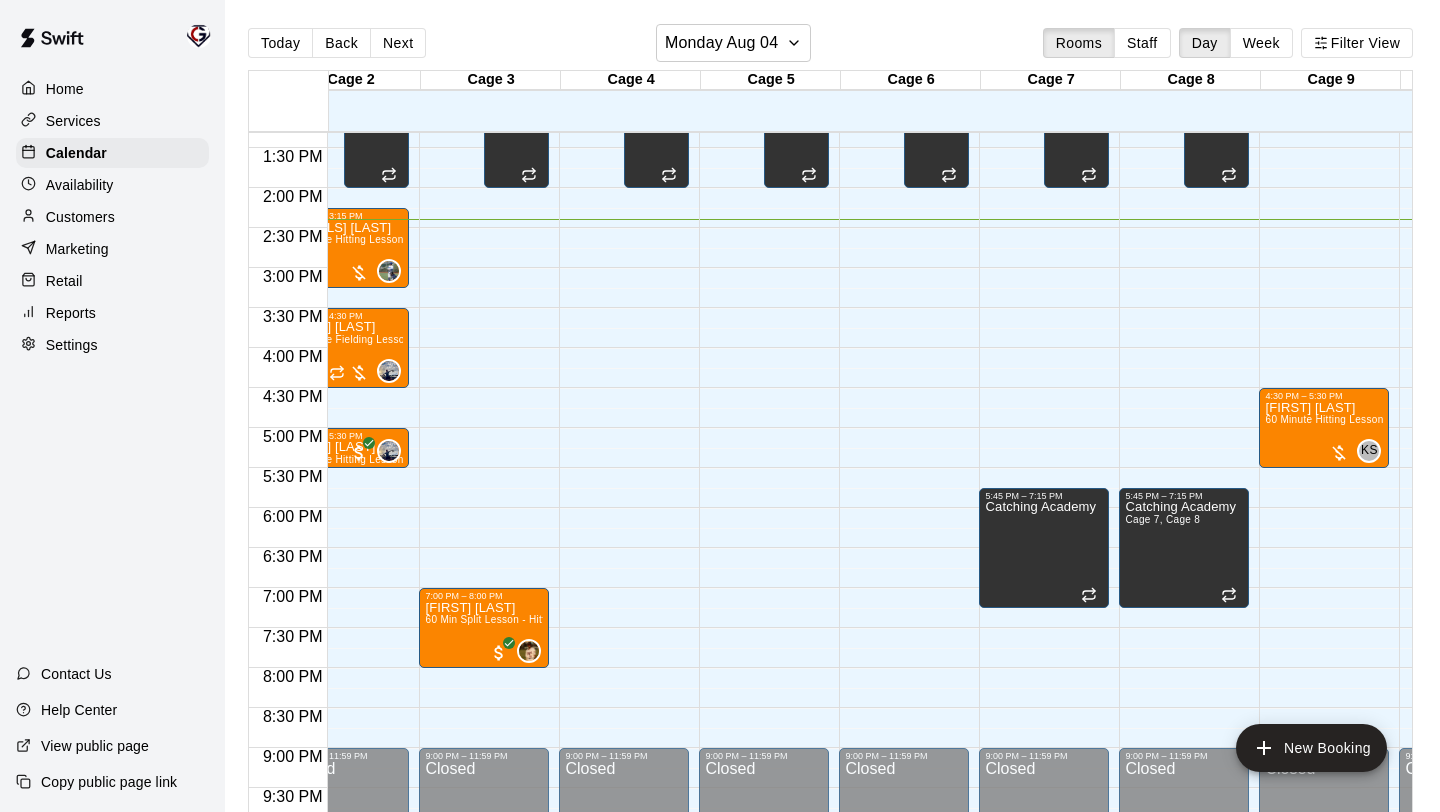 scroll, scrollTop: 1065, scrollLeft: 54, axis: both 